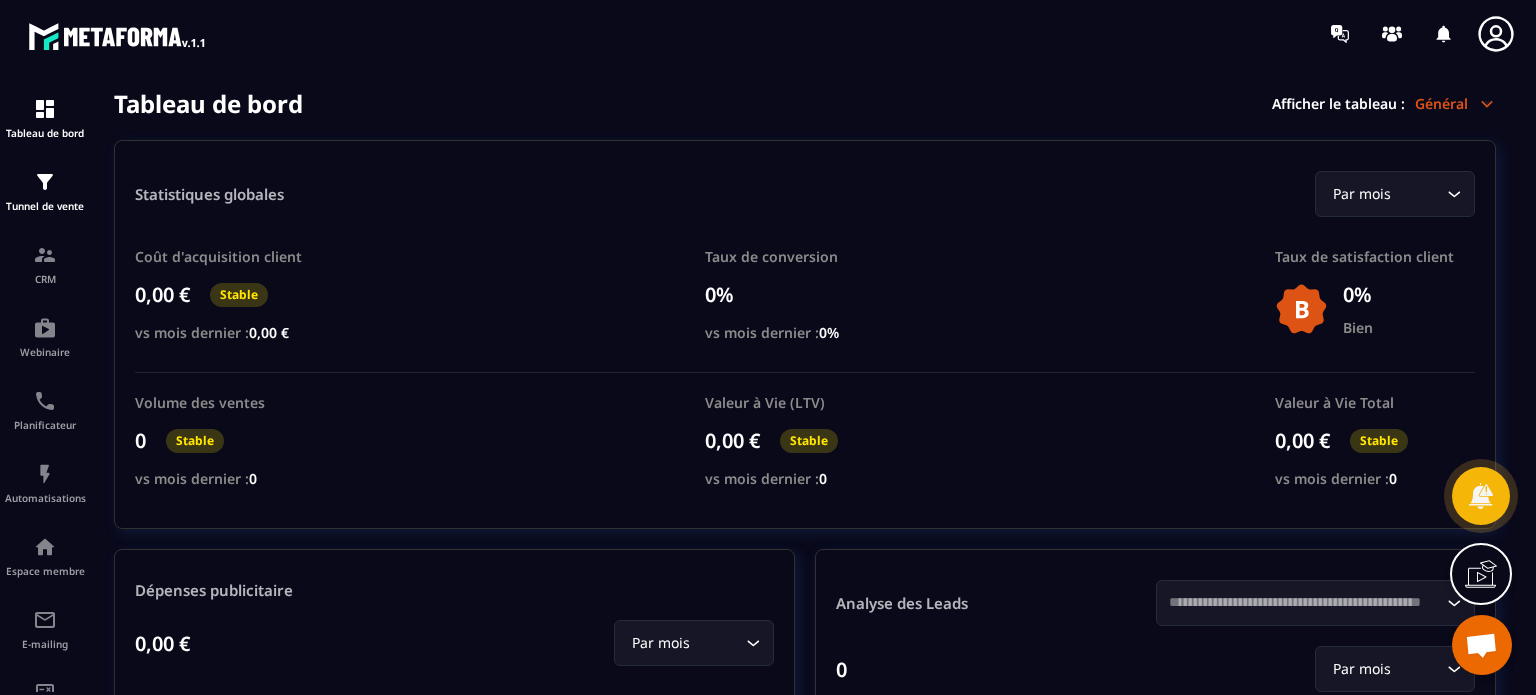 scroll, scrollTop: 0, scrollLeft: 0, axis: both 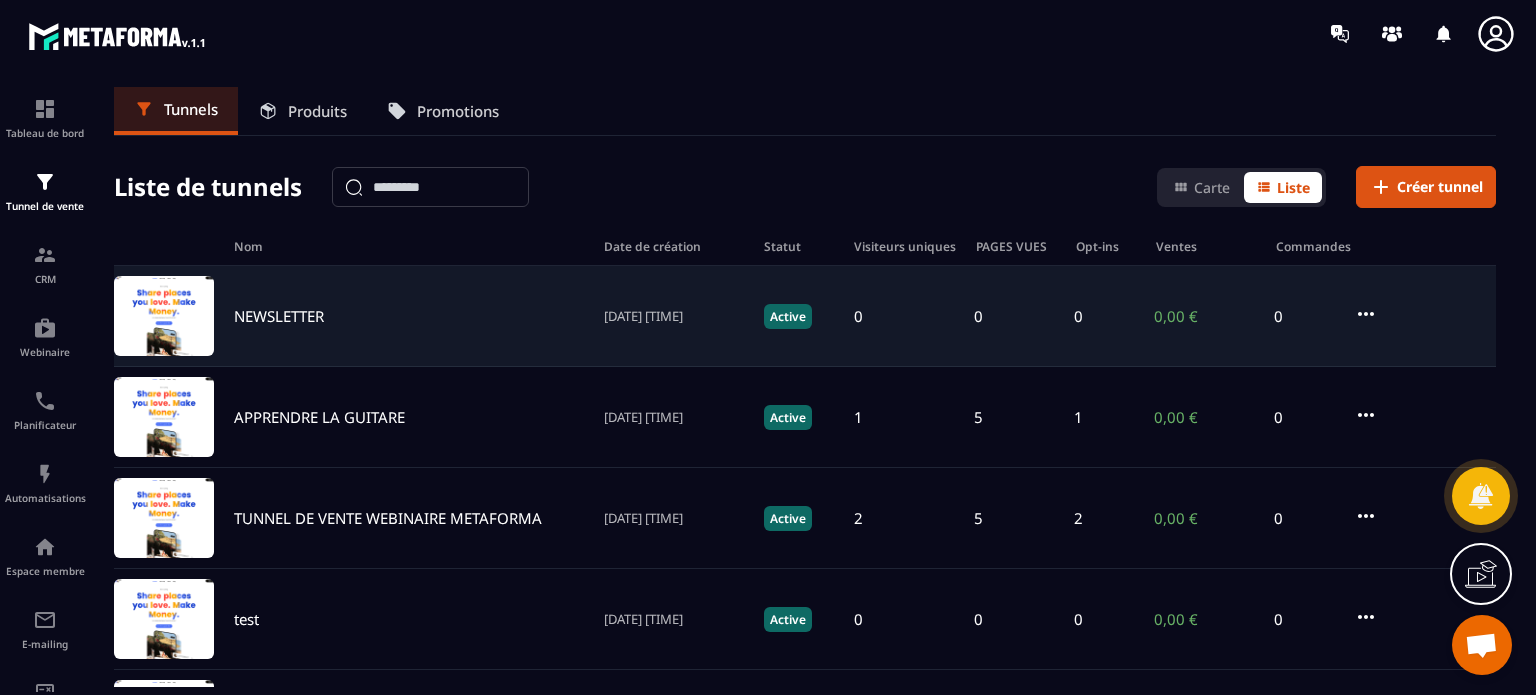 click 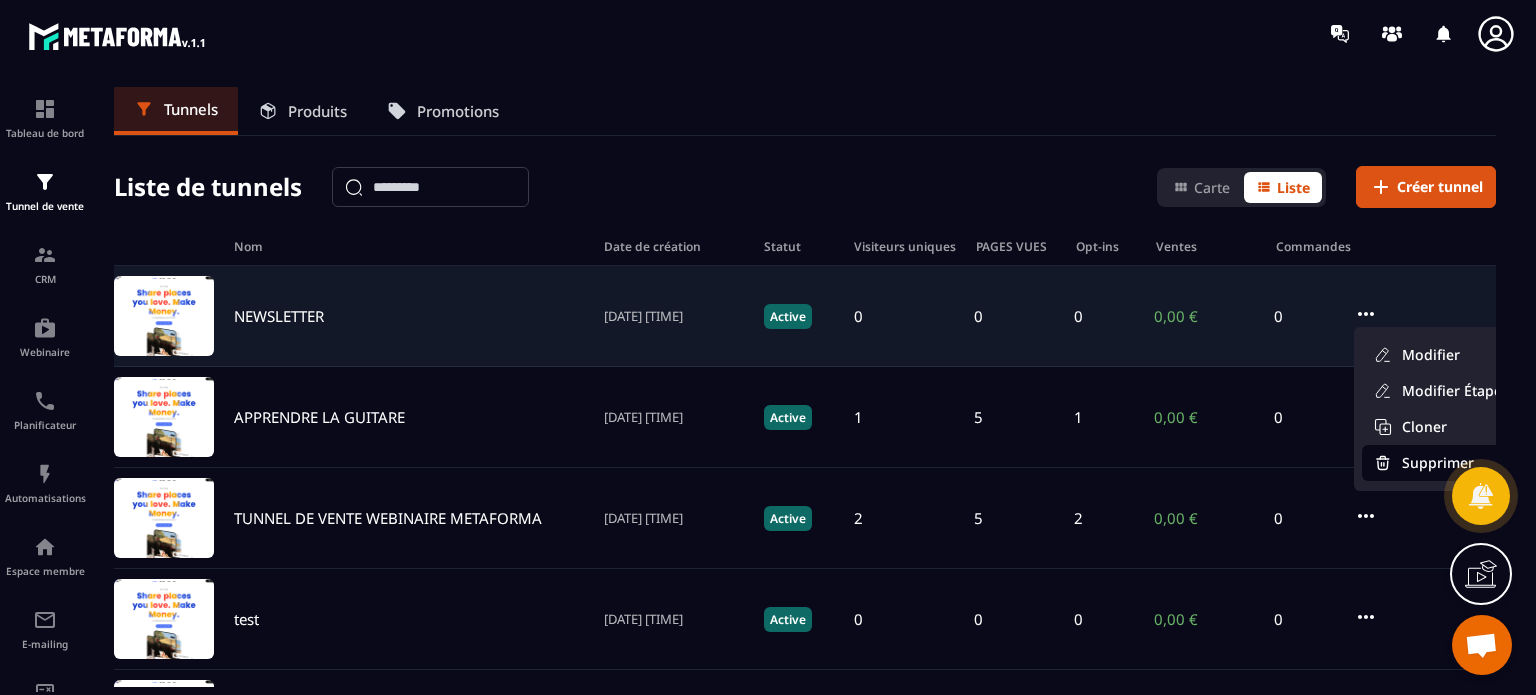 click on "Supprimer" at bounding box center [1441, 463] 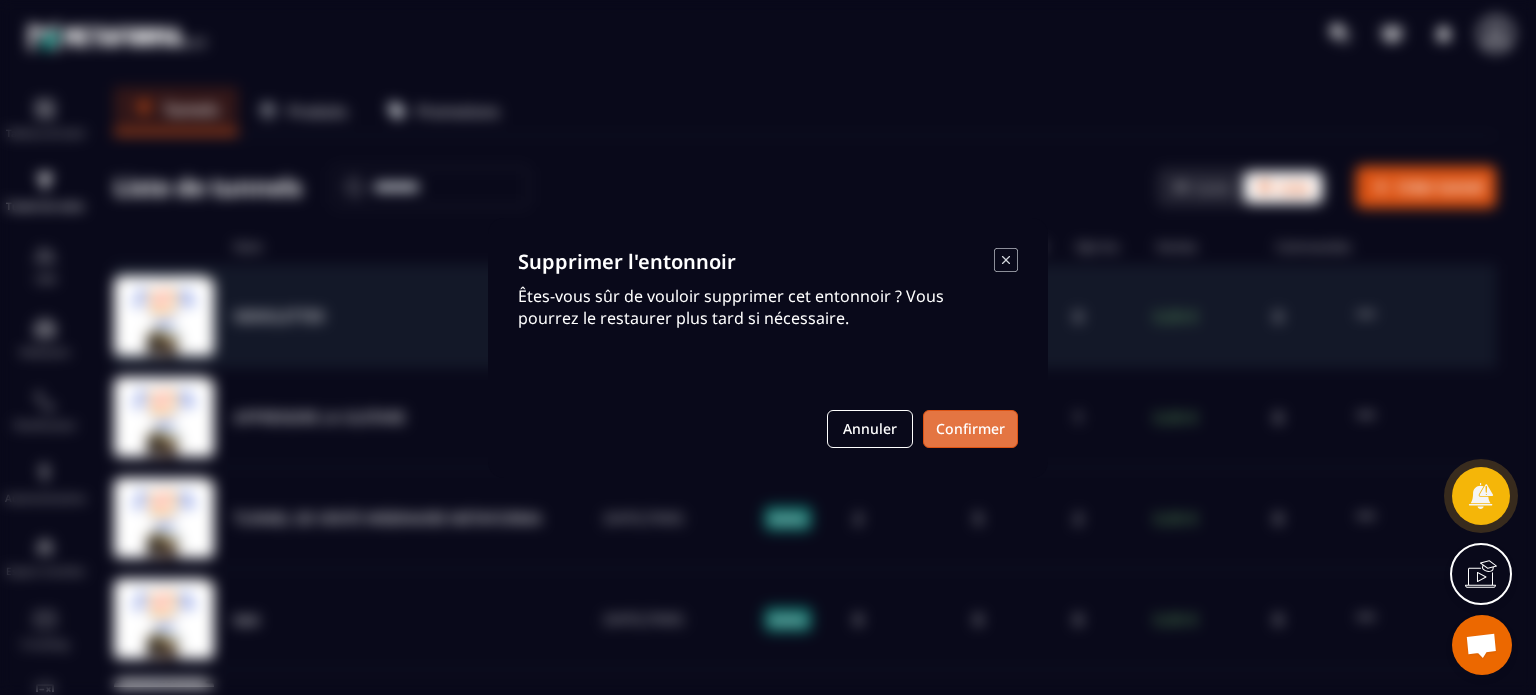 click on "Confirmer" at bounding box center (970, 429) 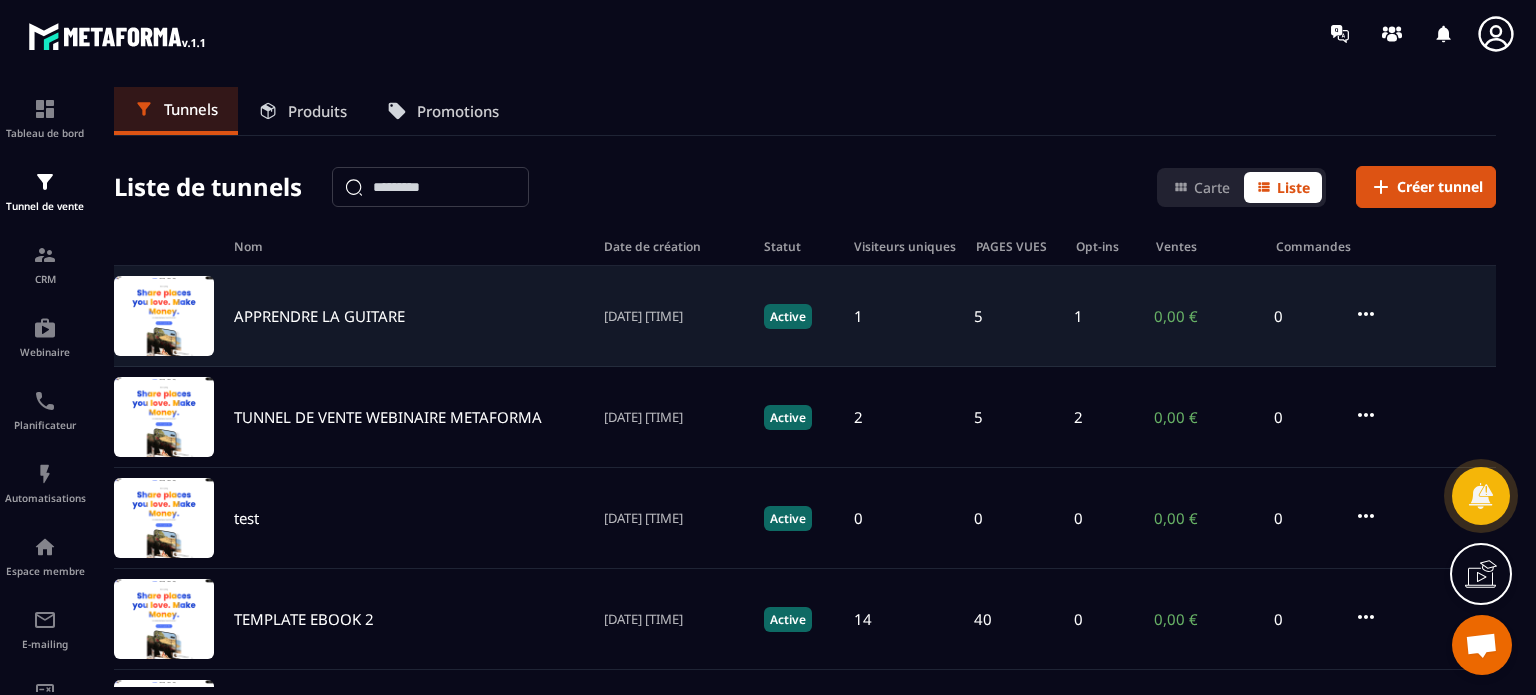 click on "Tunnels Produits Promotions Liste de tunnels Carte Liste Créer tunnel Nom Date de création Statut Visiteurs uniques PAGES VUES Opt-ins Ventes Commandes APPRENDRE LA GUITARE [DATE] [TIME] Active 1 5 1 0,00 € 0 TUNNEL DE VENTE WEBINAIRE METAFORMA [DATE] [TIME] Active 2 5 2 0,00 € 0 test [DATE] [TIME] Active 0 0 0 0,00 € 0 TEMPLATE EBOOK 2 [DATE] [TIME] Active 14 40 0 0,00 € 0 WEBINAR FUNNEL [DATE] [TIME] Active 13 39 8 0,00 € 0 SITE INTERNET 2 [DATE] [TIME] Active 4 8 0 0,00 € 0 TEMPLATE SEMINAIRE 1 [DATE] [TIME] Active 12 26 0 0,00 € 0 SITE INTERNET [DATE] [TIME] Active 2 4 0 0,00 € 0 PAGE DE VENTE CHALLENGE [DATE] [TIME] Active 17 30 1 0,00 € 0 GENERATION DE LEADS [DATE] [TIME] Active 13 24 2 0,00 € 0 1-10 sur 15 éléments 01 de 2" 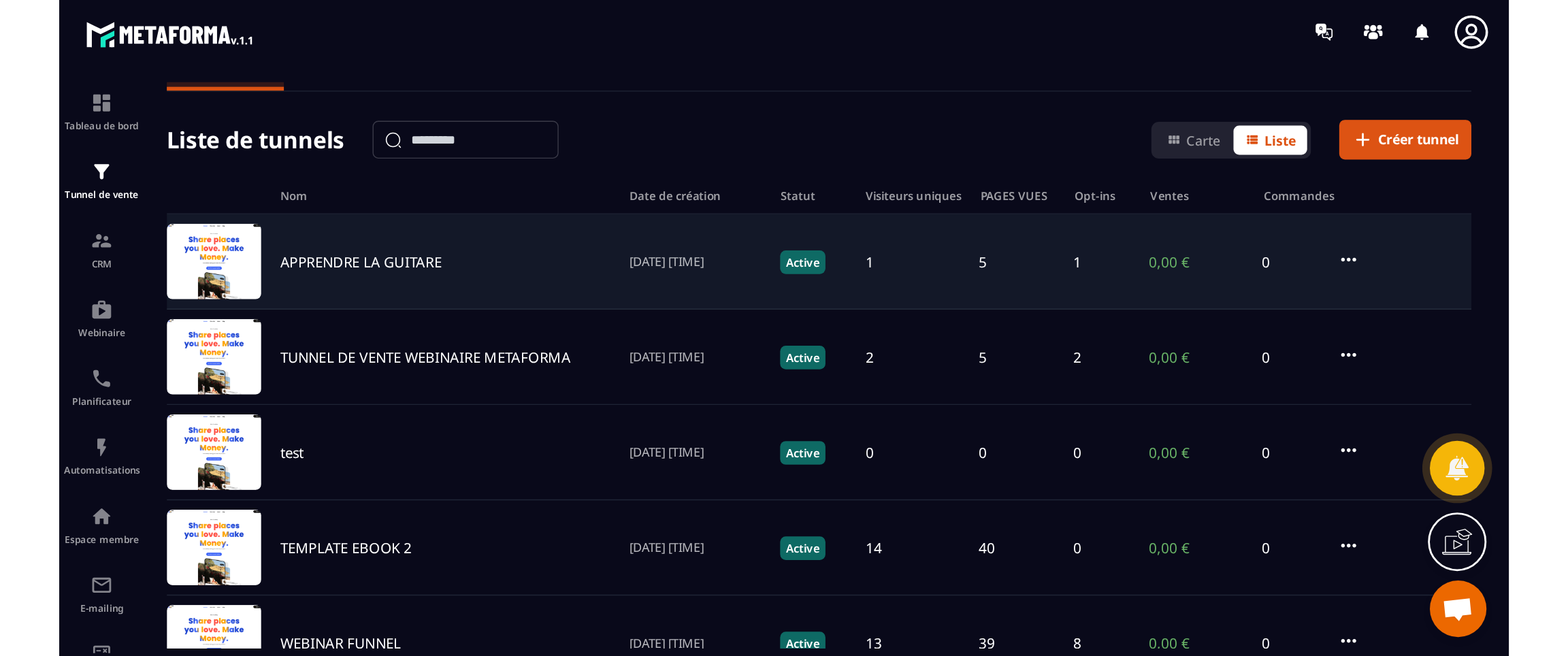 scroll, scrollTop: 0, scrollLeft: 0, axis: both 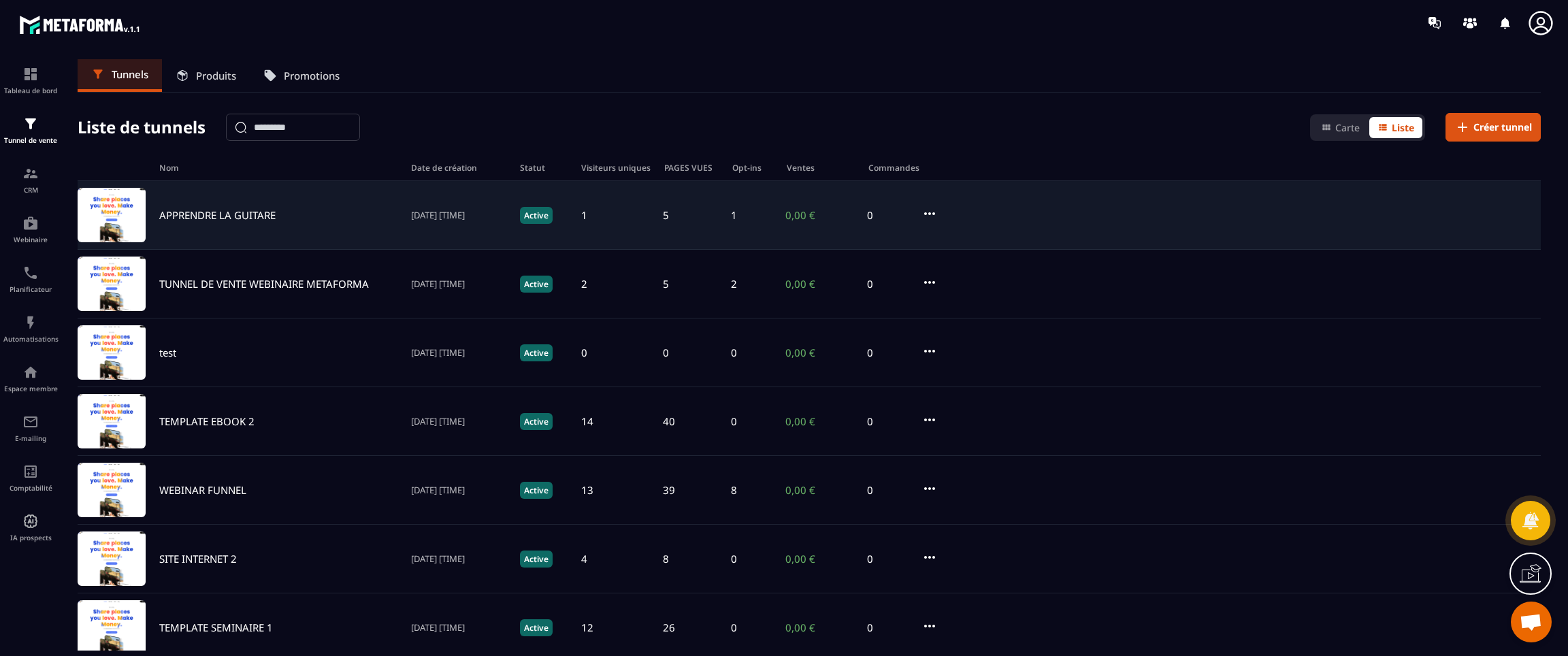 drag, startPoint x: 738, startPoint y: 12, endPoint x: 31, endPoint y: 584, distance: 909.4135 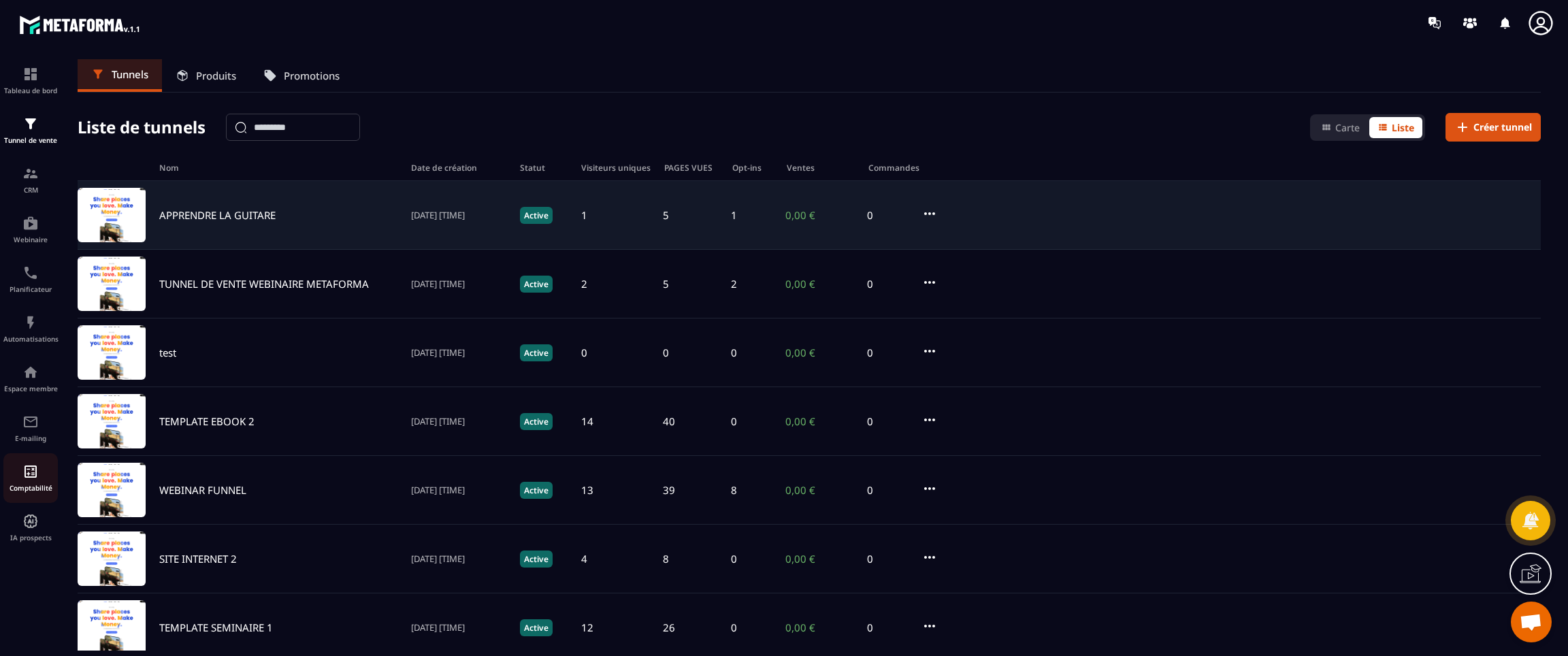 click on "Comptabilité" at bounding box center [31, 488] 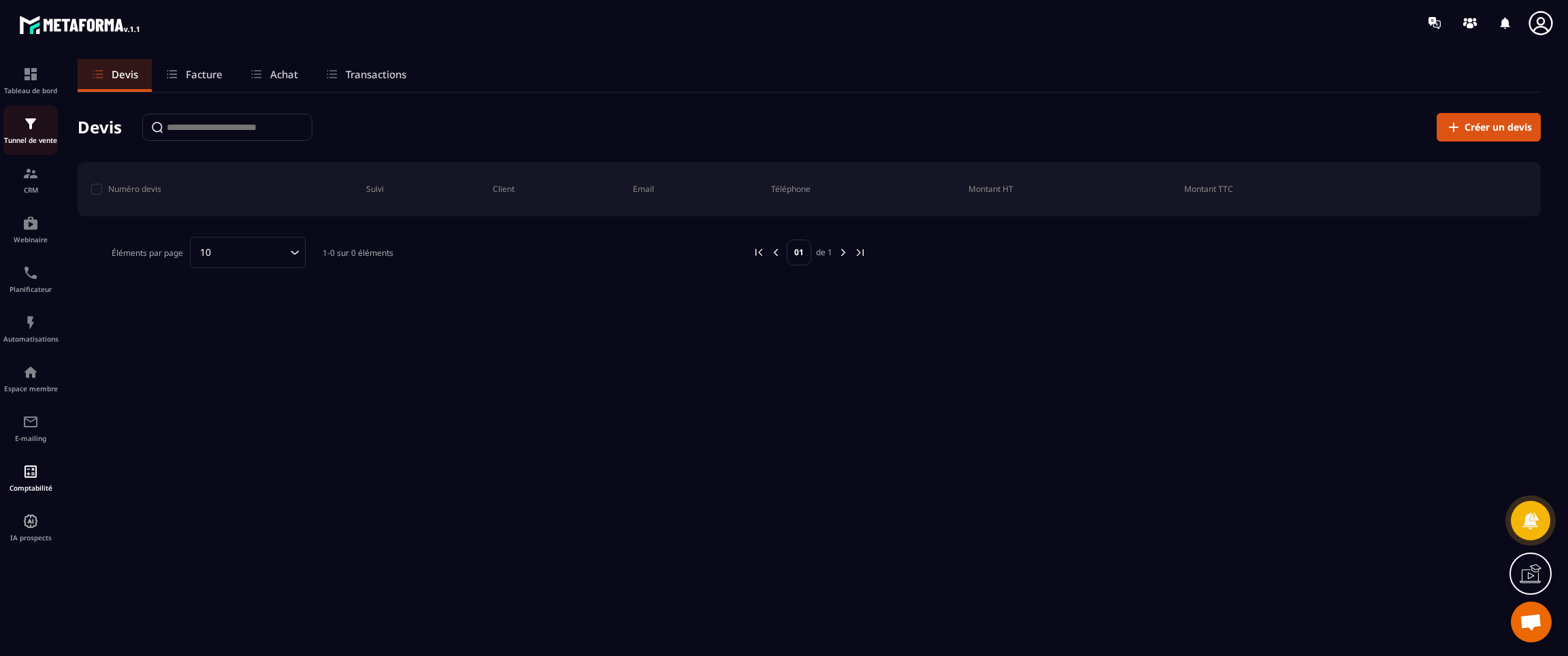 click on "Tunnel de vente" at bounding box center (31, 140) 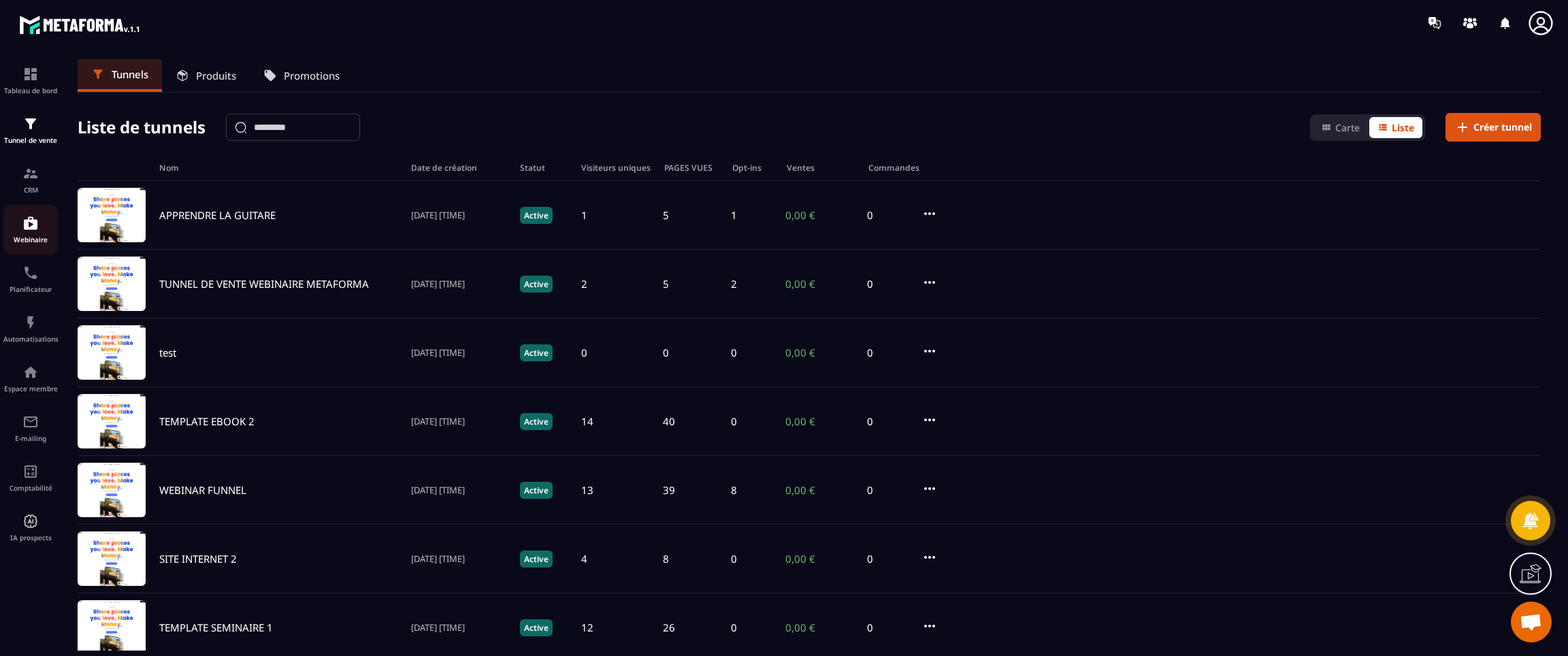 click on "Webinaire" 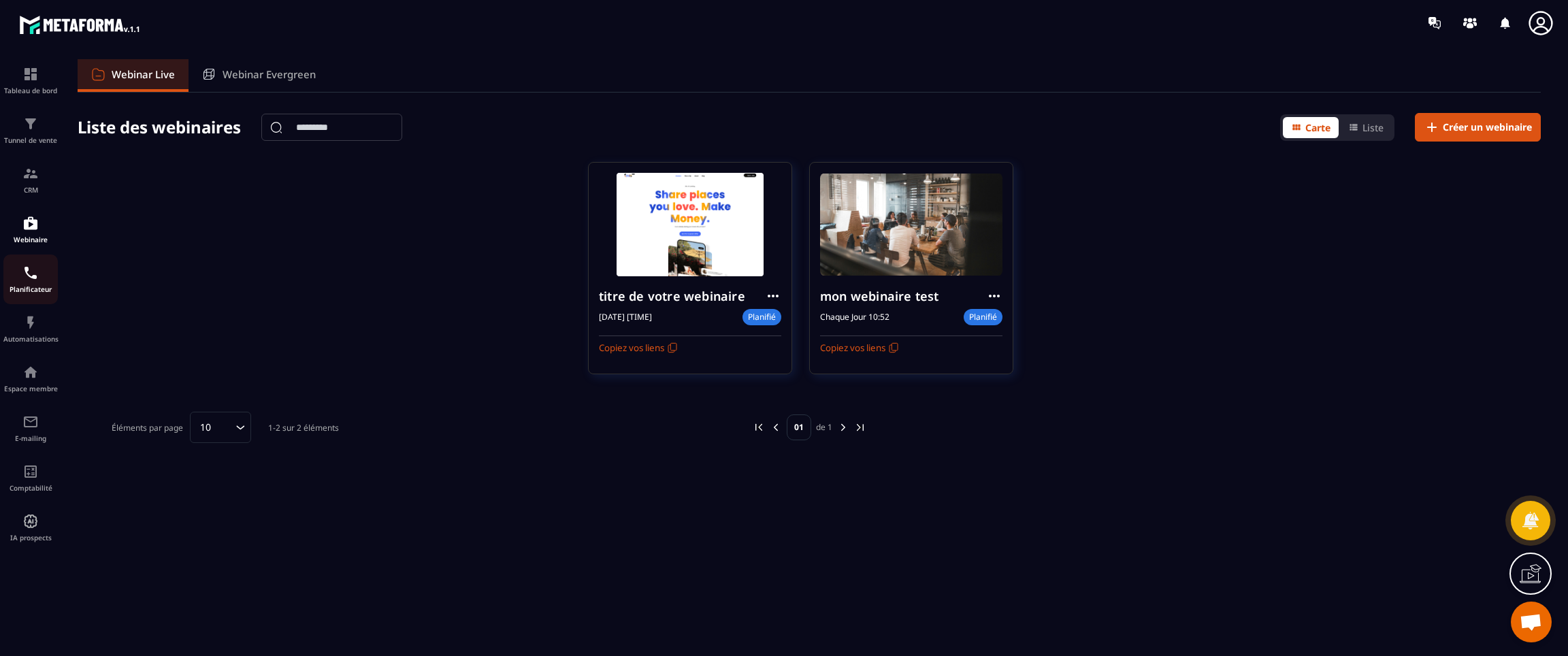 click on "Planificateur" at bounding box center (31, 289) 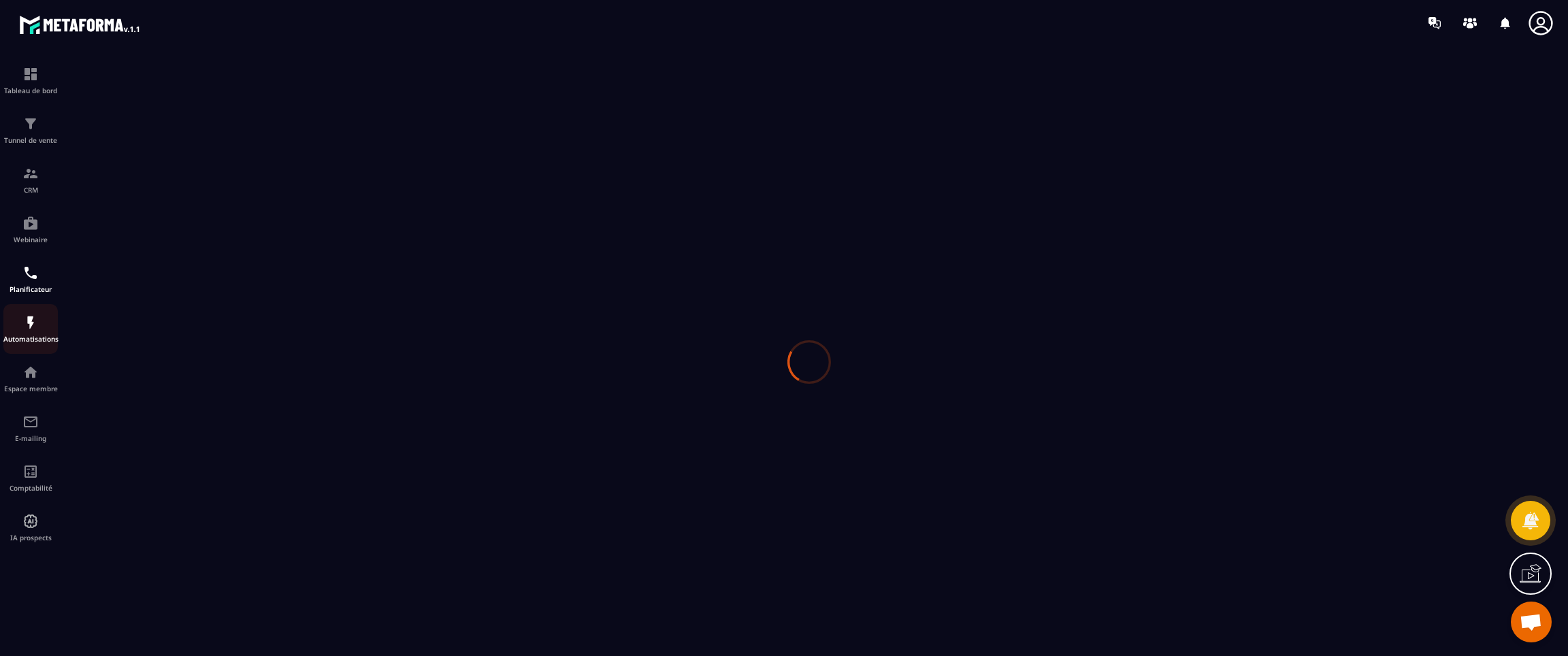 scroll, scrollTop: 0, scrollLeft: 0, axis: both 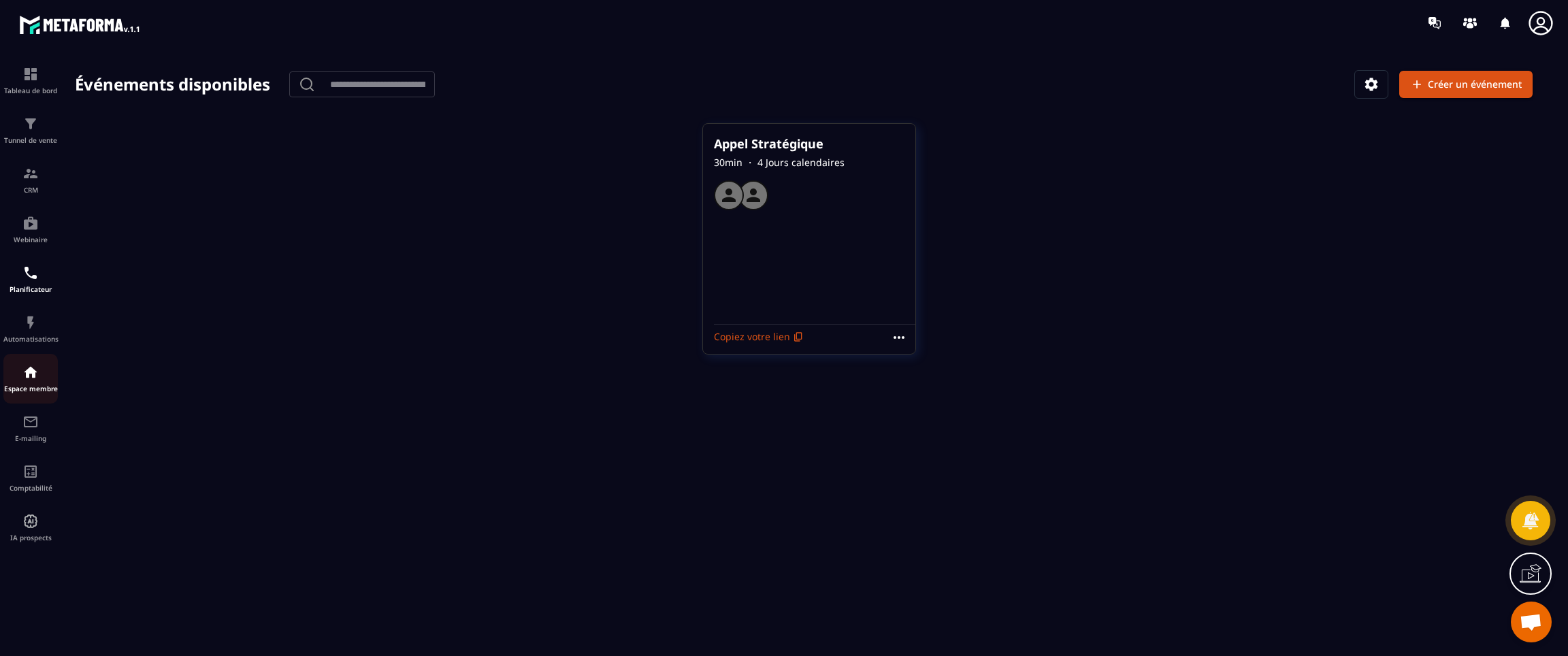 click on "Espace membre" at bounding box center (31, 378) 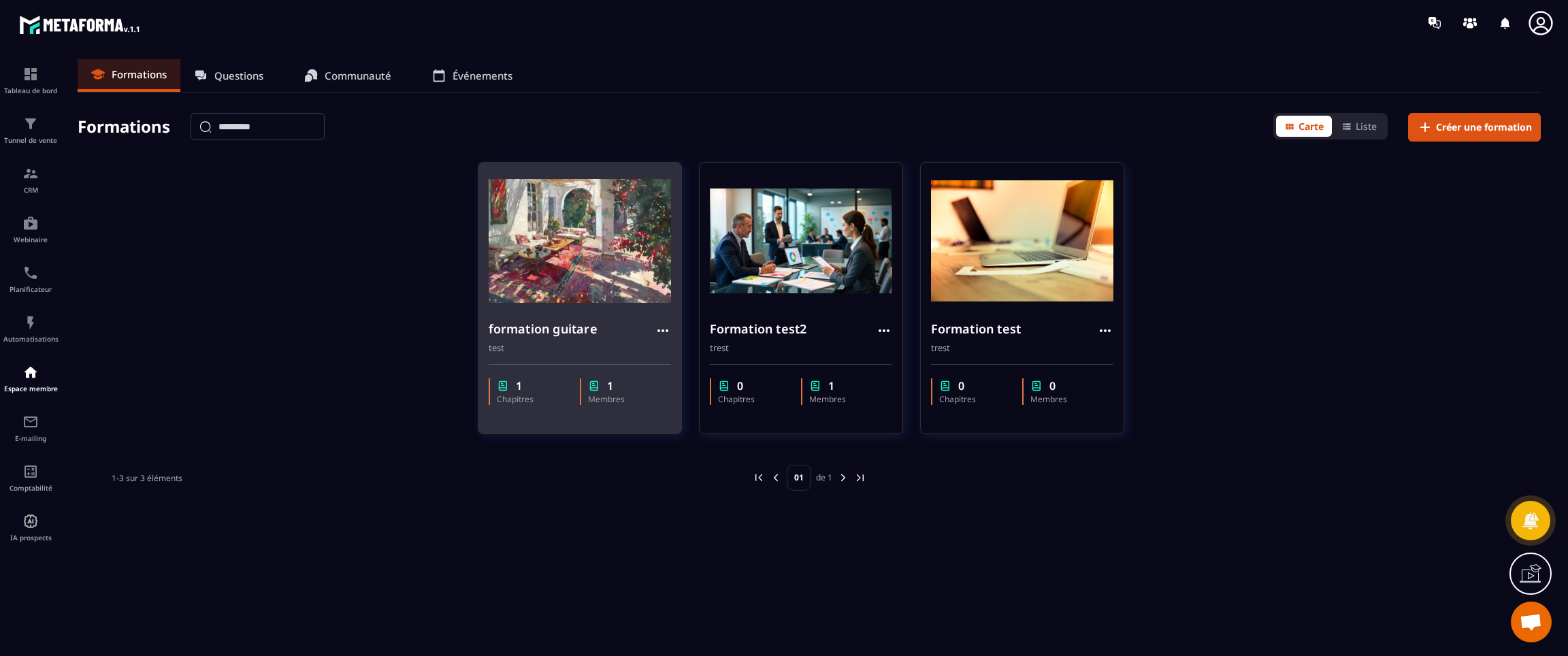 click on "formation guitare" at bounding box center [543, 329] 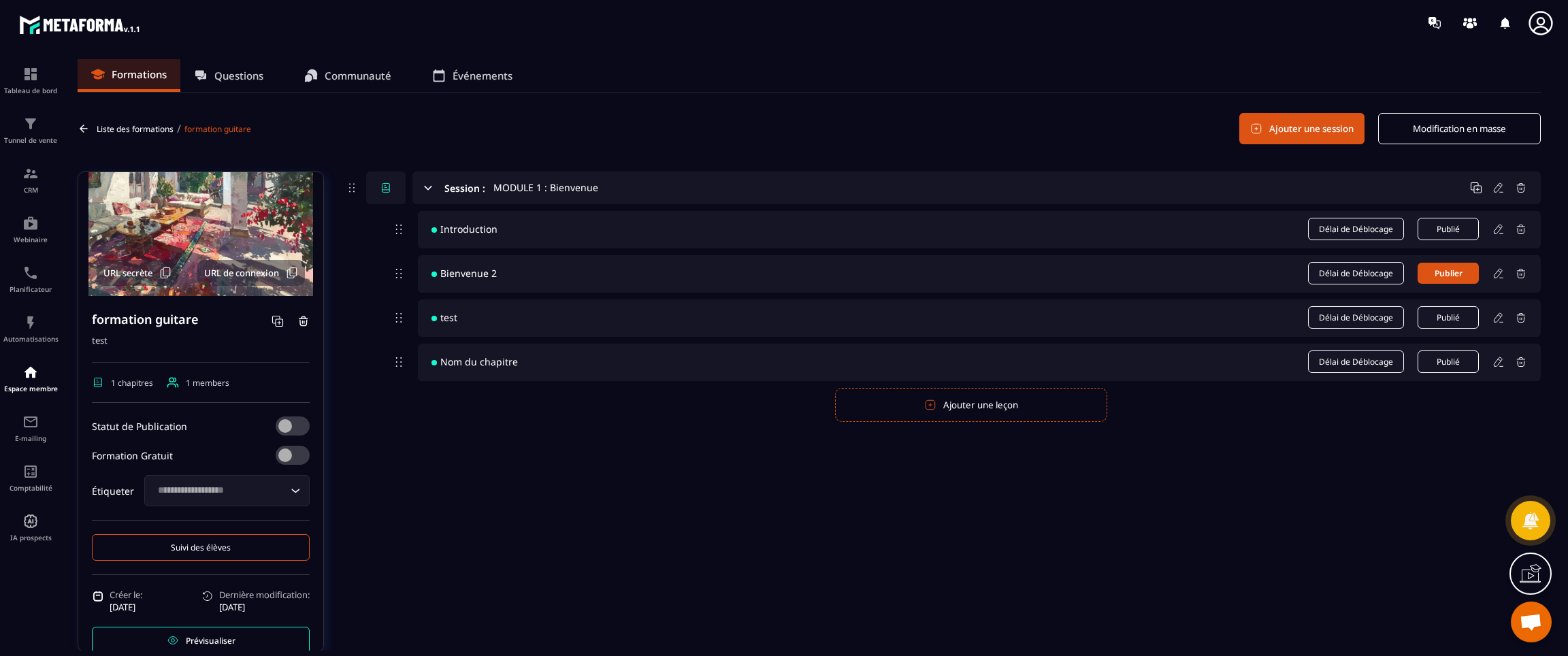 scroll, scrollTop: 59, scrollLeft: 0, axis: vertical 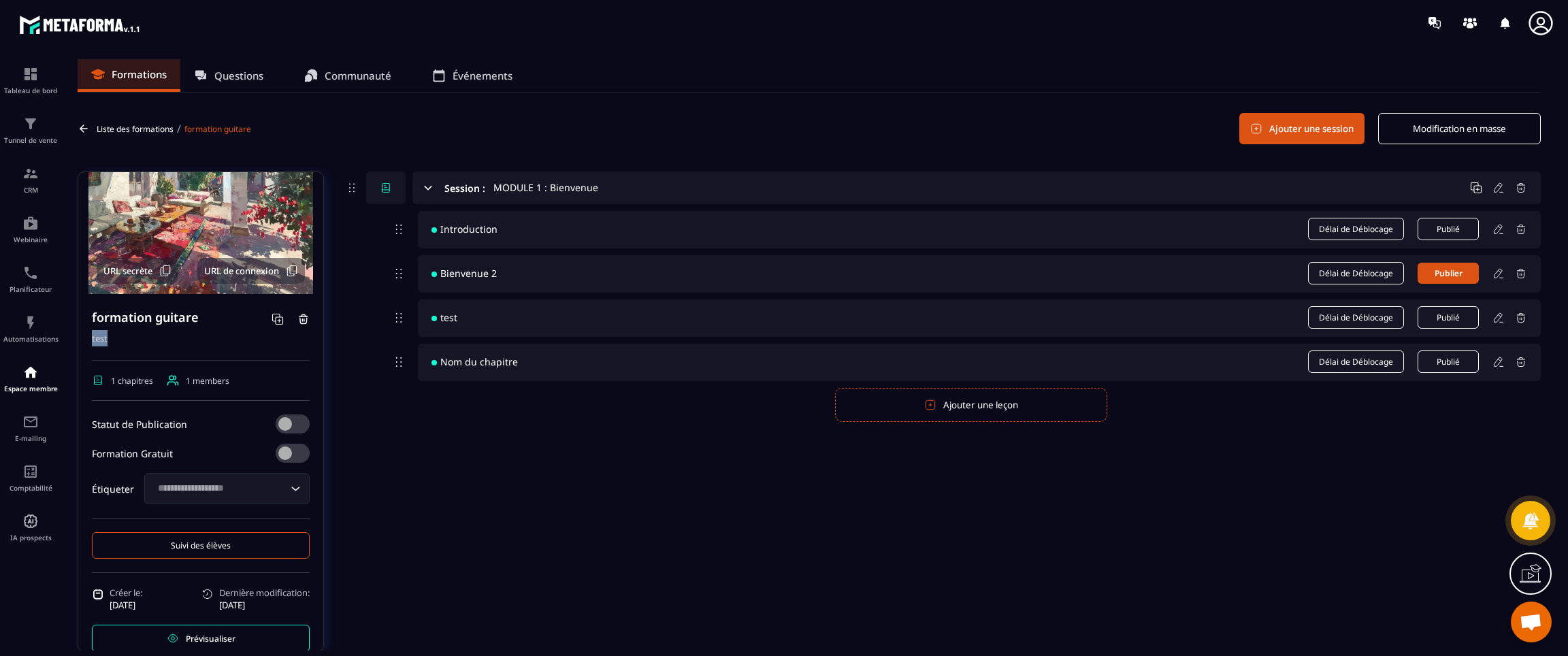 drag, startPoint x: 323, startPoint y: 312, endPoint x: 316, endPoint y: 357, distance: 45.5412 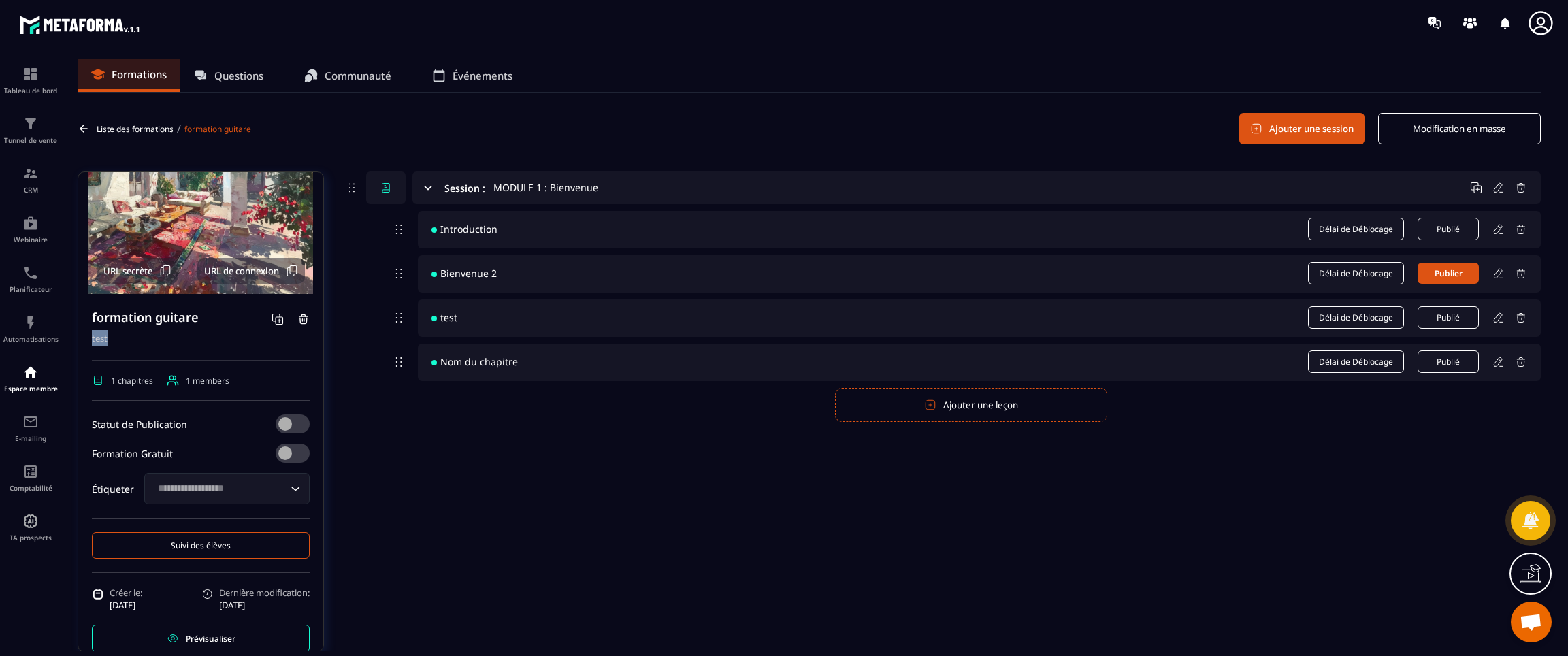 click on "test" at bounding box center (201, 345) 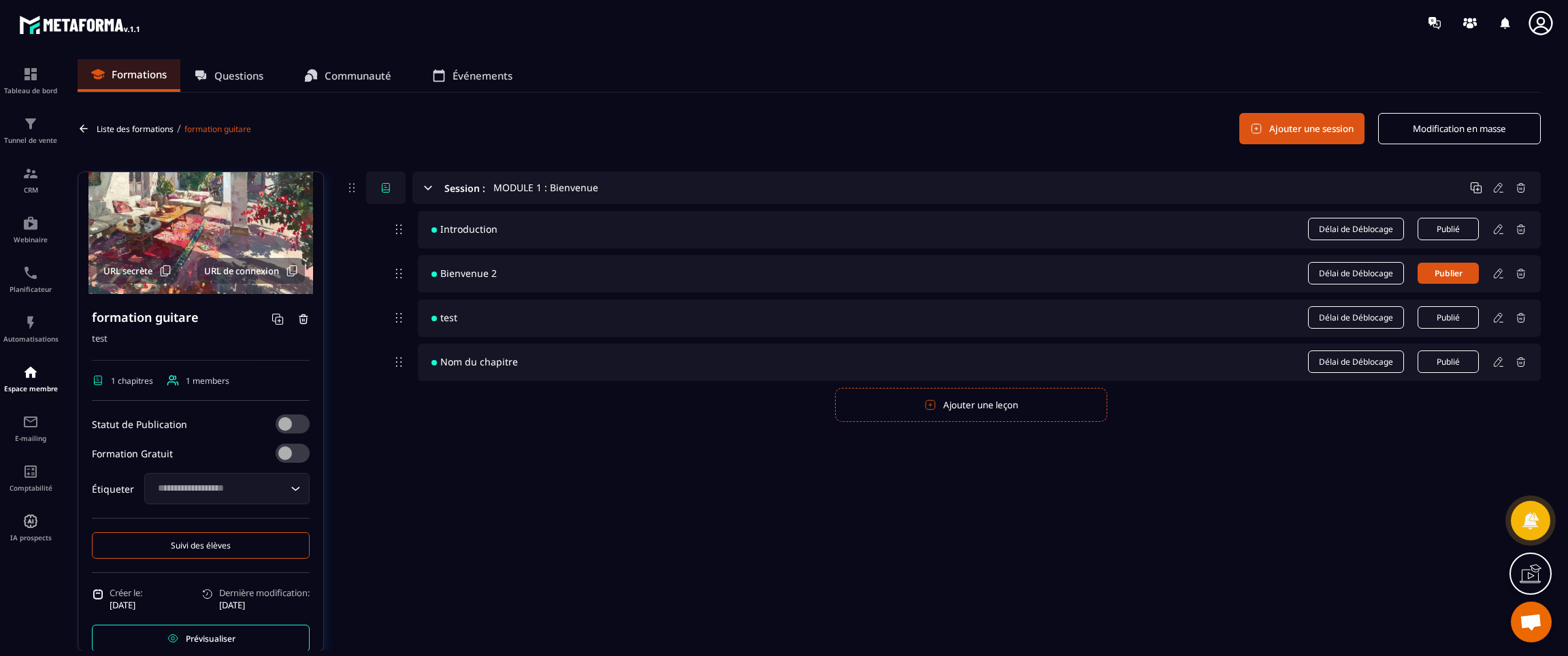 click on "URL secrète" at bounding box center (128, 271) 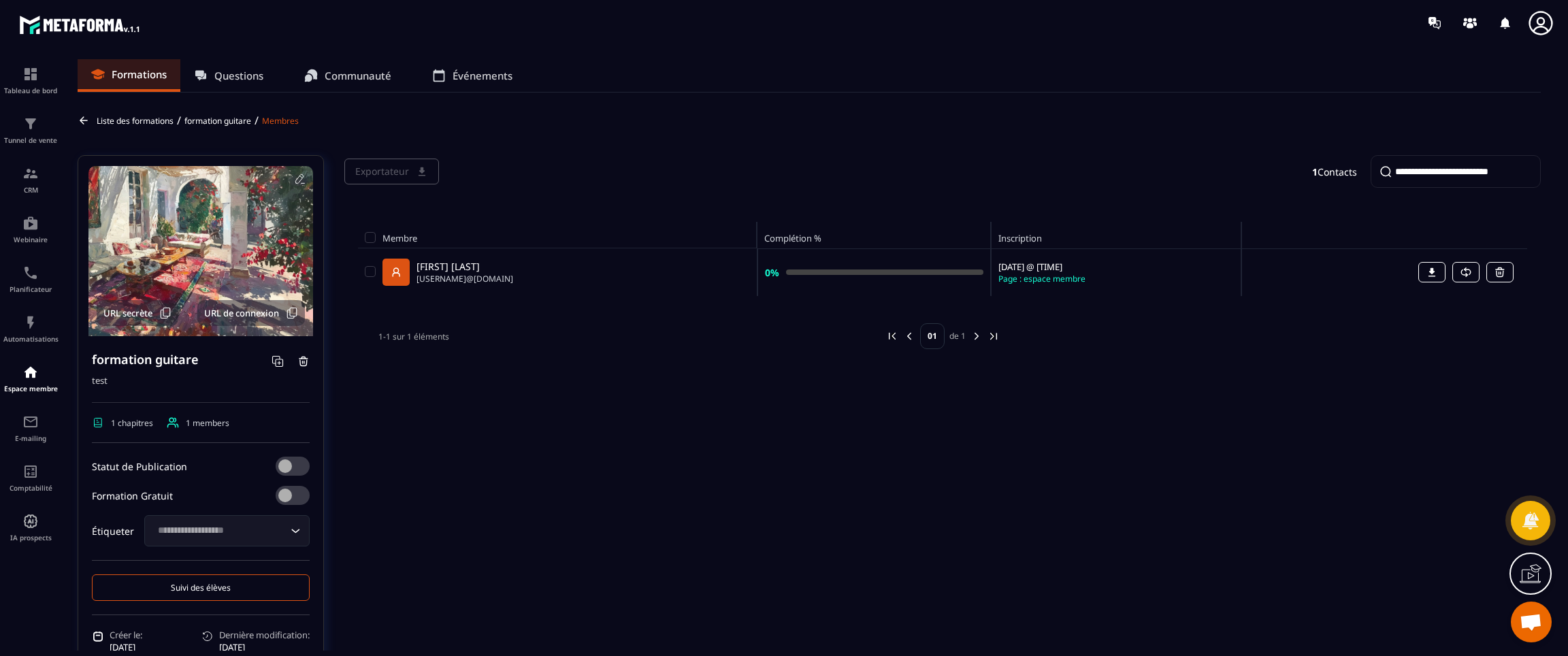 click on "Exportateur 1 Contacts Membre Complétion % Inscription [LAST] [LAST] [USERNAME]@[DOMAIN] 0% [DATE] @ [TIME] Page : espace membre 1-1 sur 1 éléments 01 de 1" 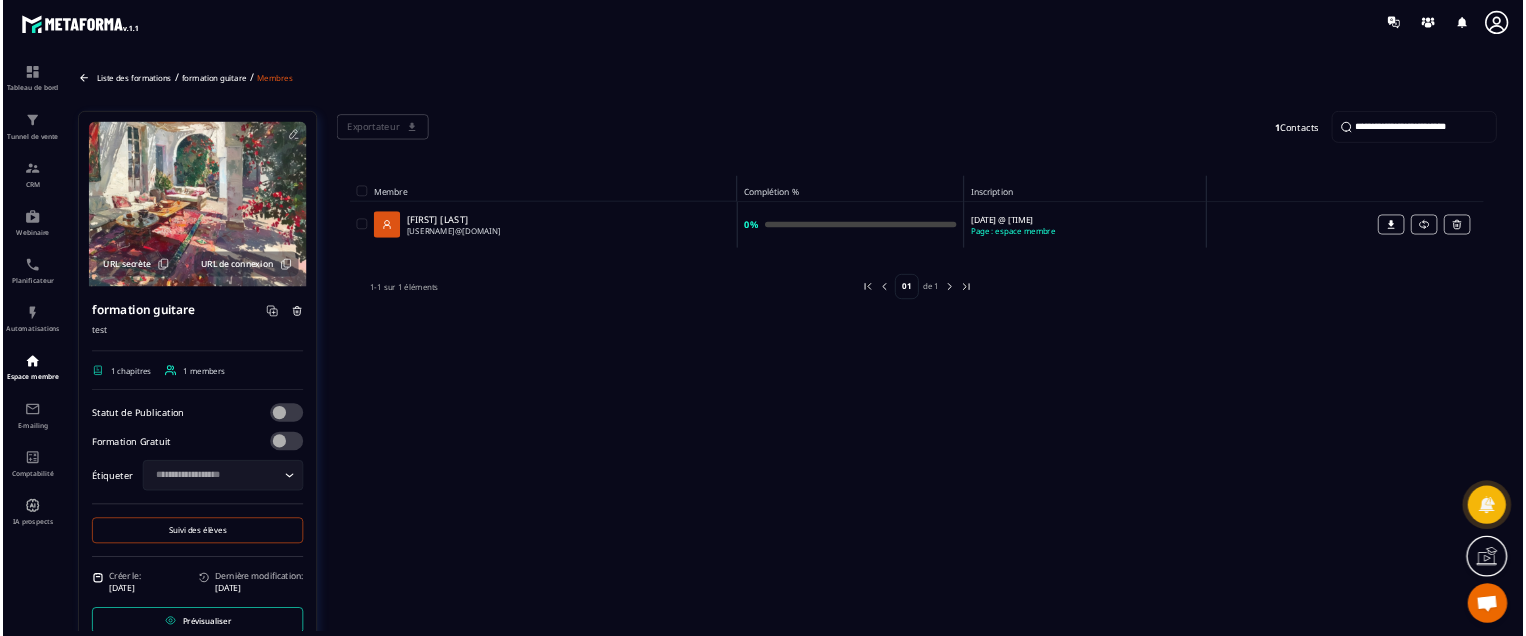 scroll, scrollTop: 145, scrollLeft: 0, axis: vertical 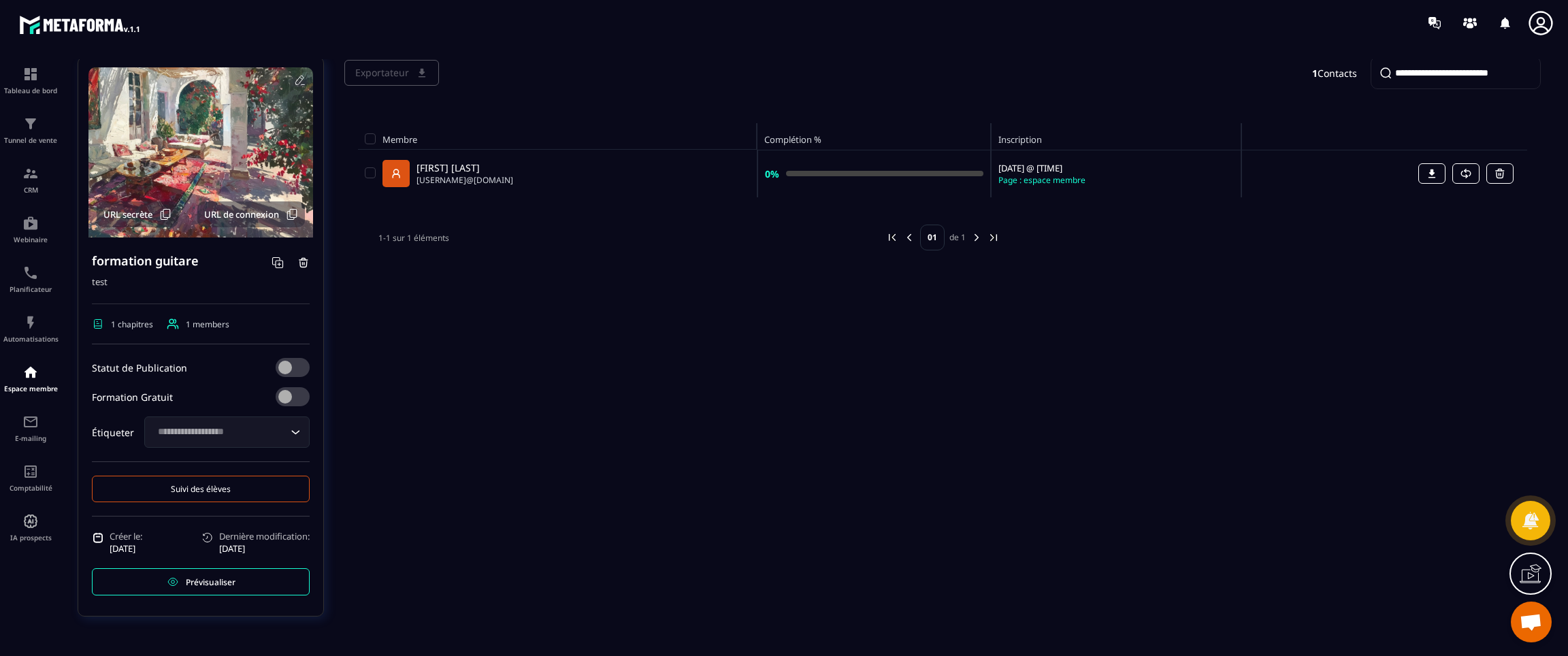 click on "URL secrète" at bounding box center [128, 214] 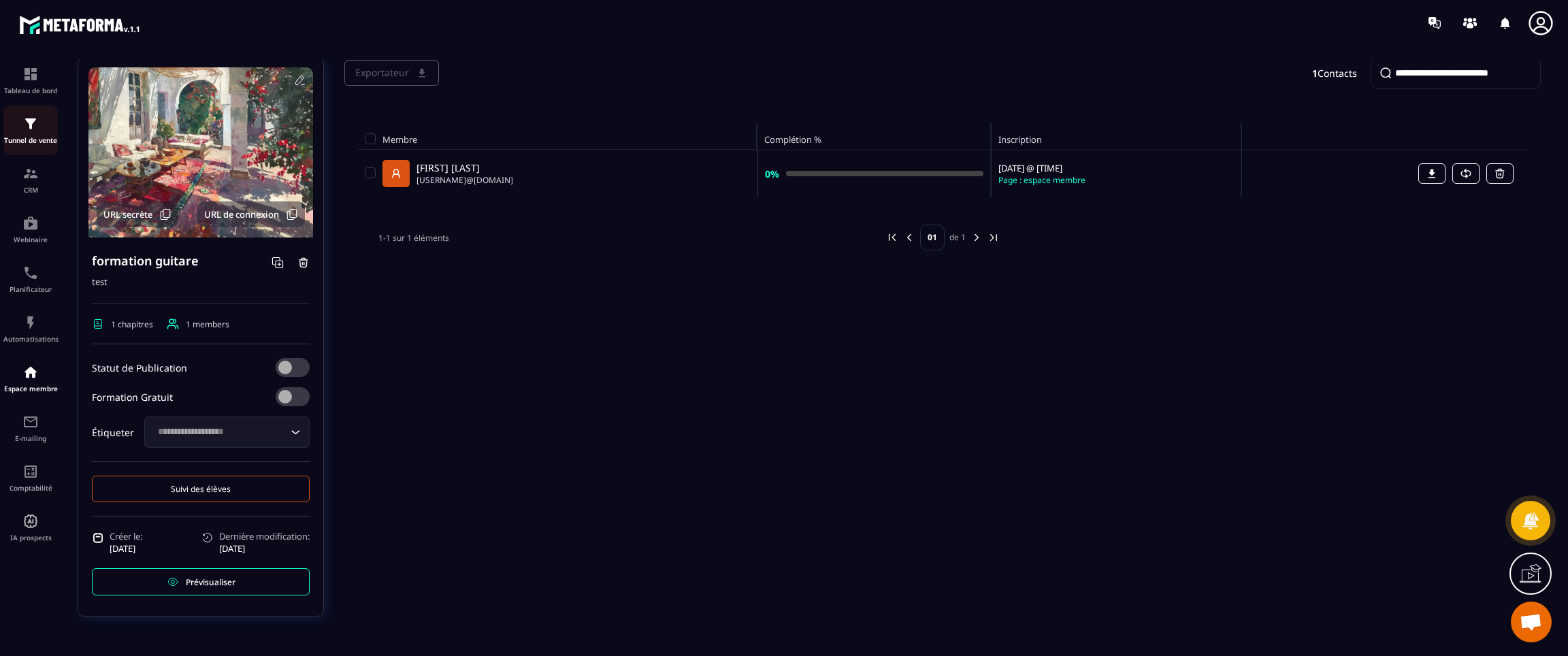 click on "Tunnel de vente" at bounding box center [31, 130] 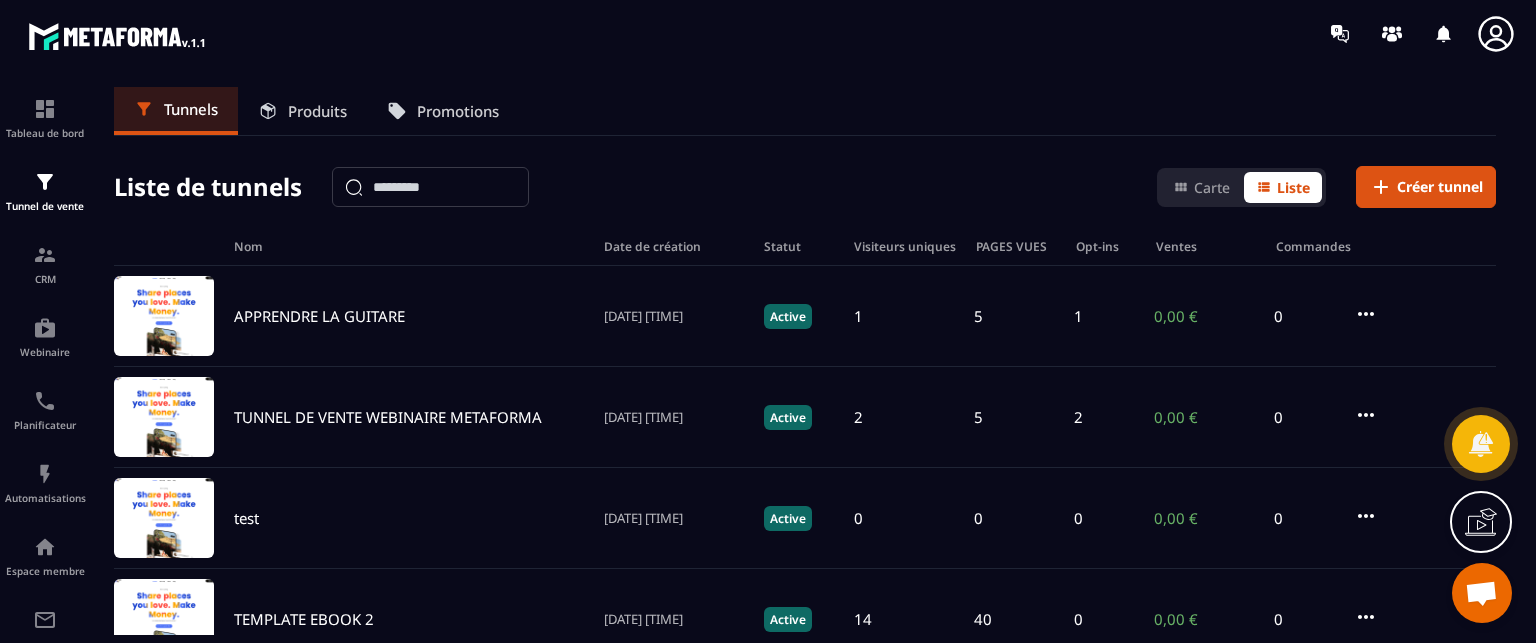 drag, startPoint x: 1411, startPoint y: 2, endPoint x: 624, endPoint y: 191, distance: 809.3763 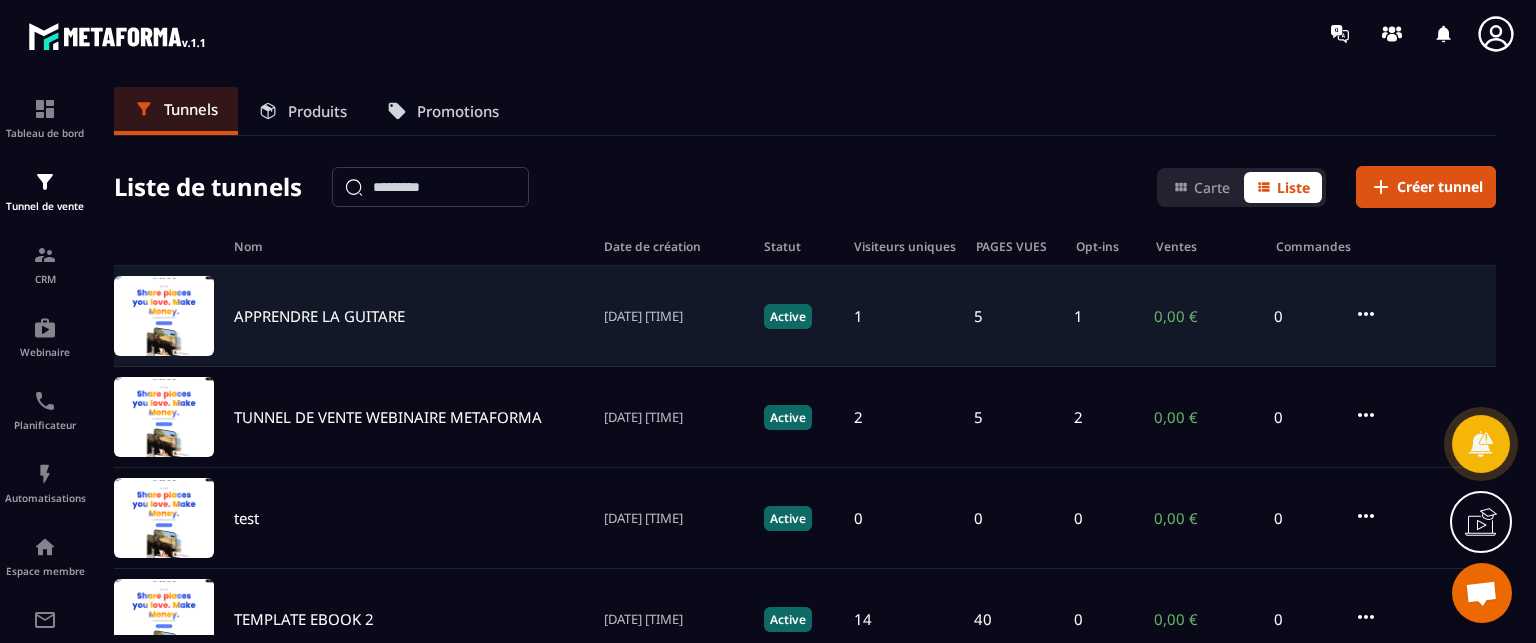 click on "APPRENDRE LA GUITARE [DATE] [TIME] Active 1 5 1 0,00 € 0" 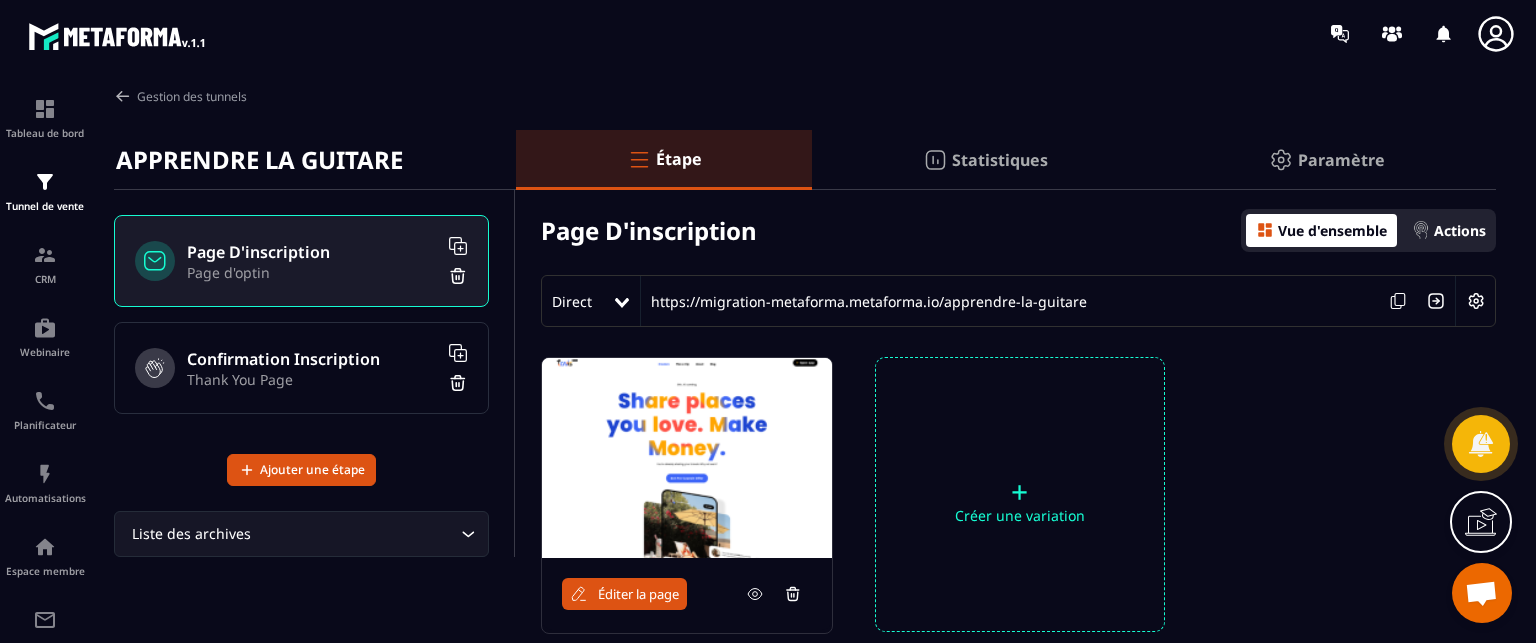 click on "Actions" at bounding box center [1449, 230] 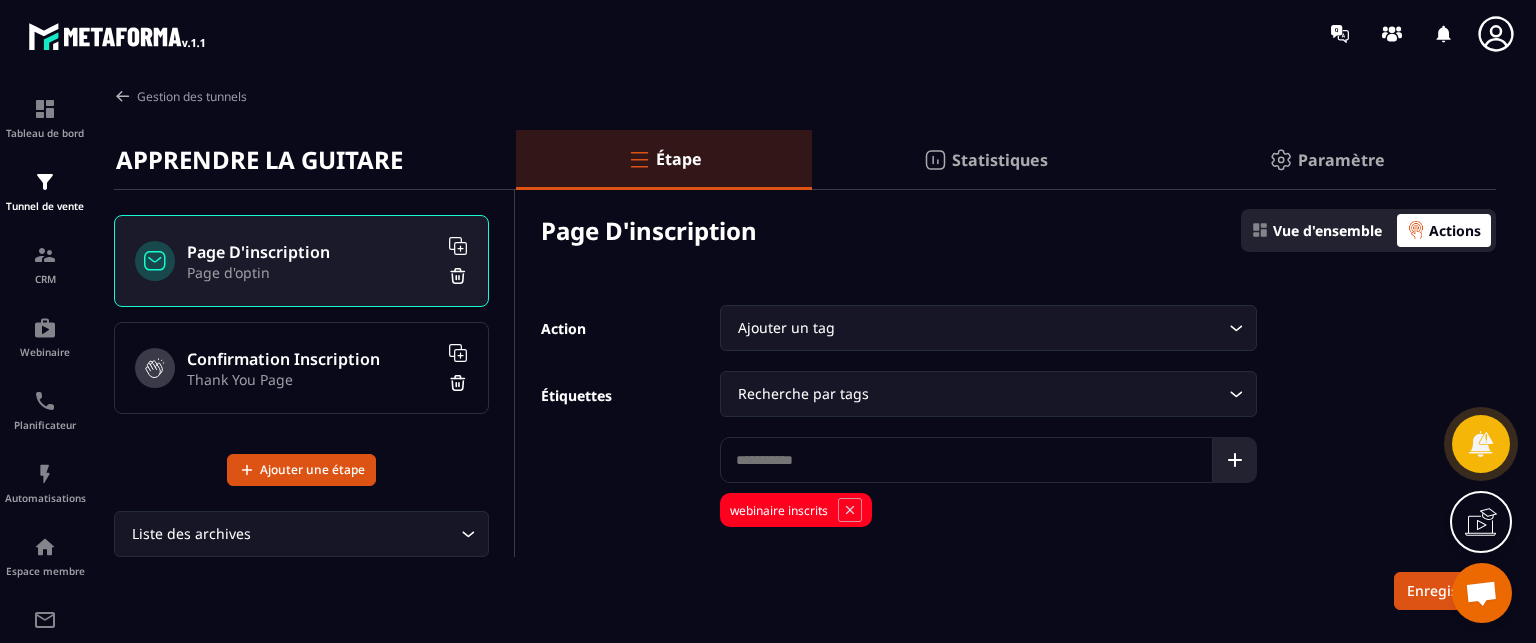 click on "Ajouter un tag" at bounding box center (978, 328) 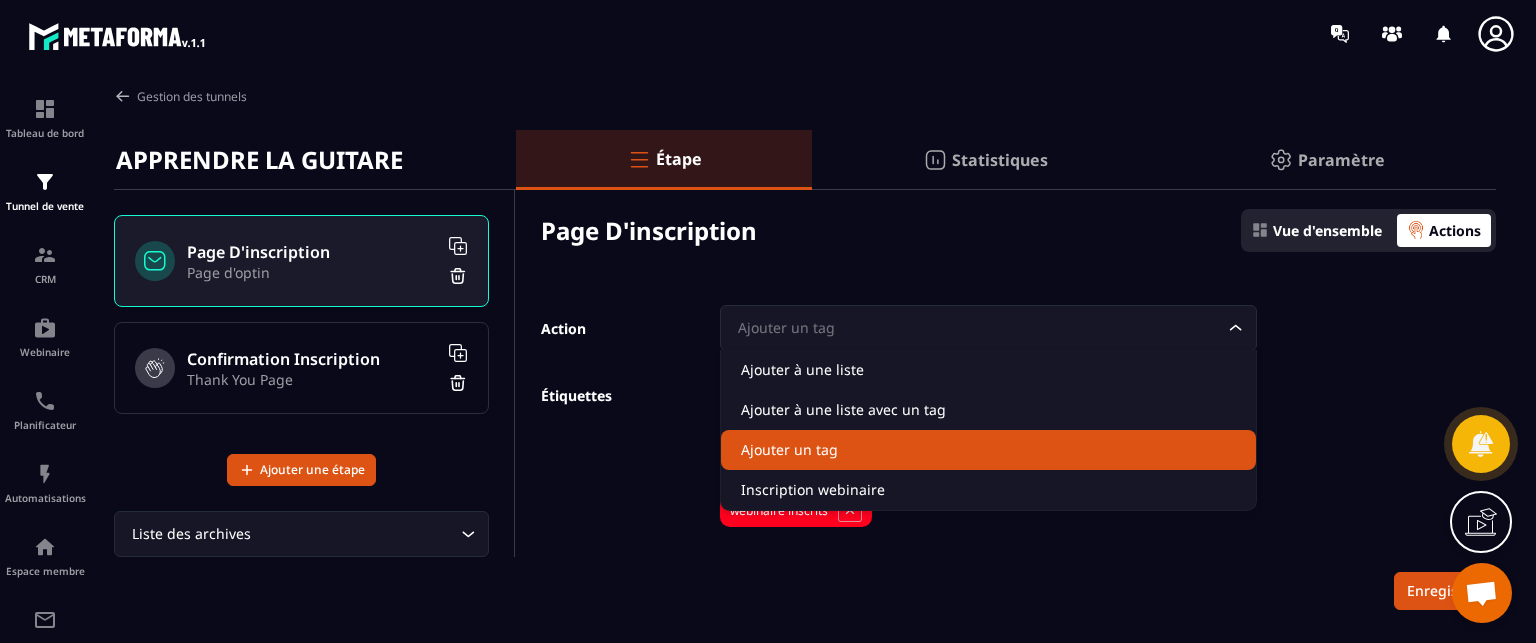 click on "Ajouter un tag" 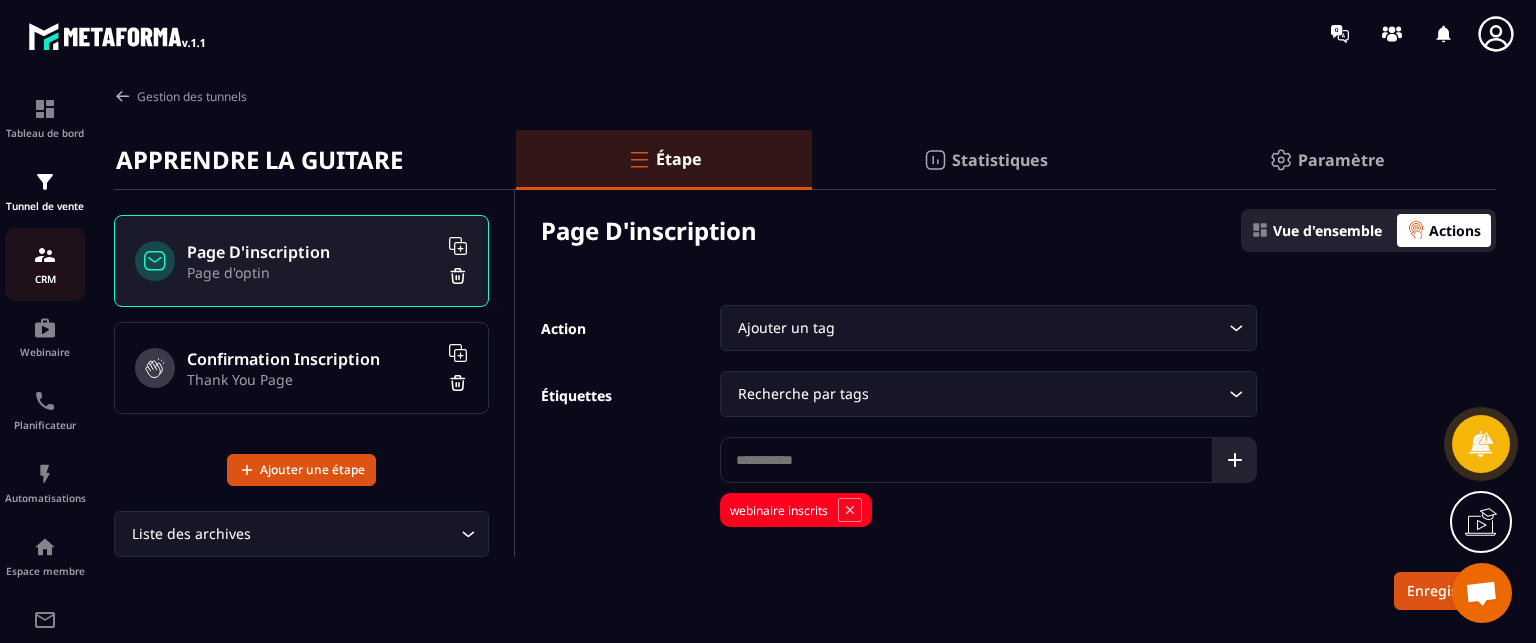 click on "CRM" at bounding box center [45, 279] 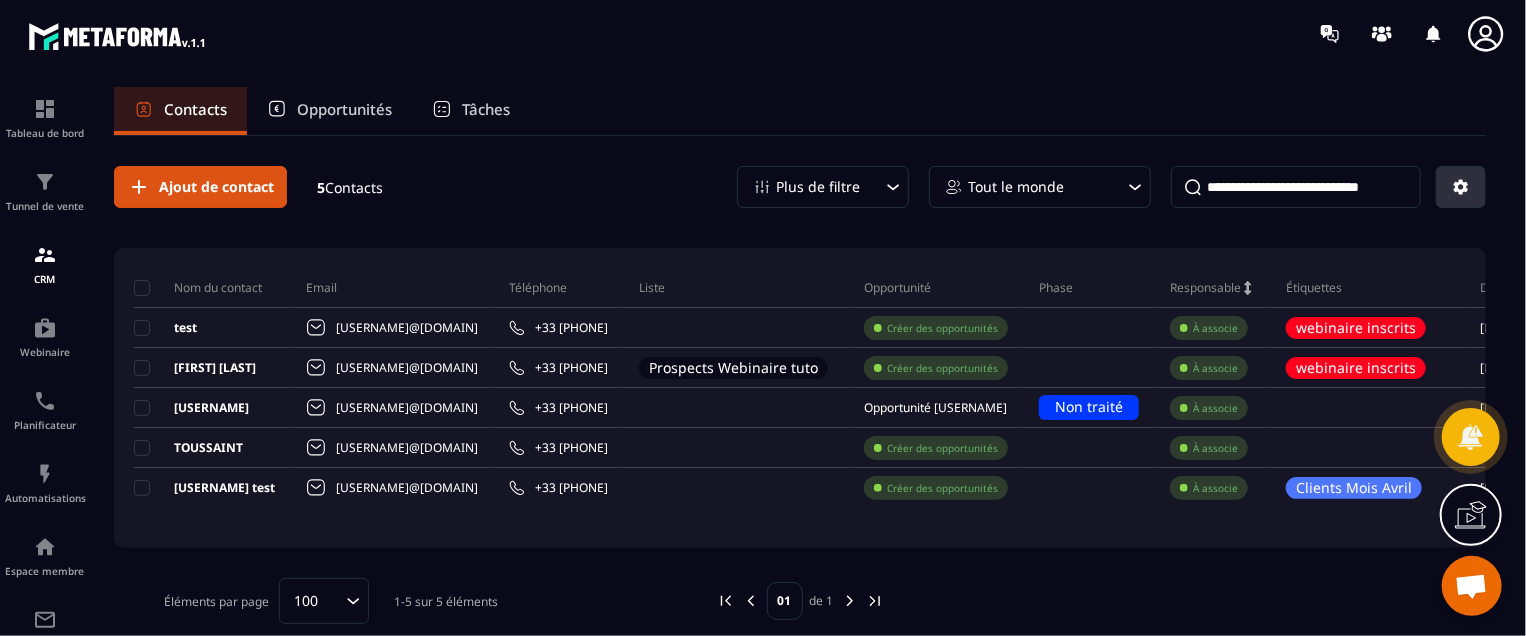 click 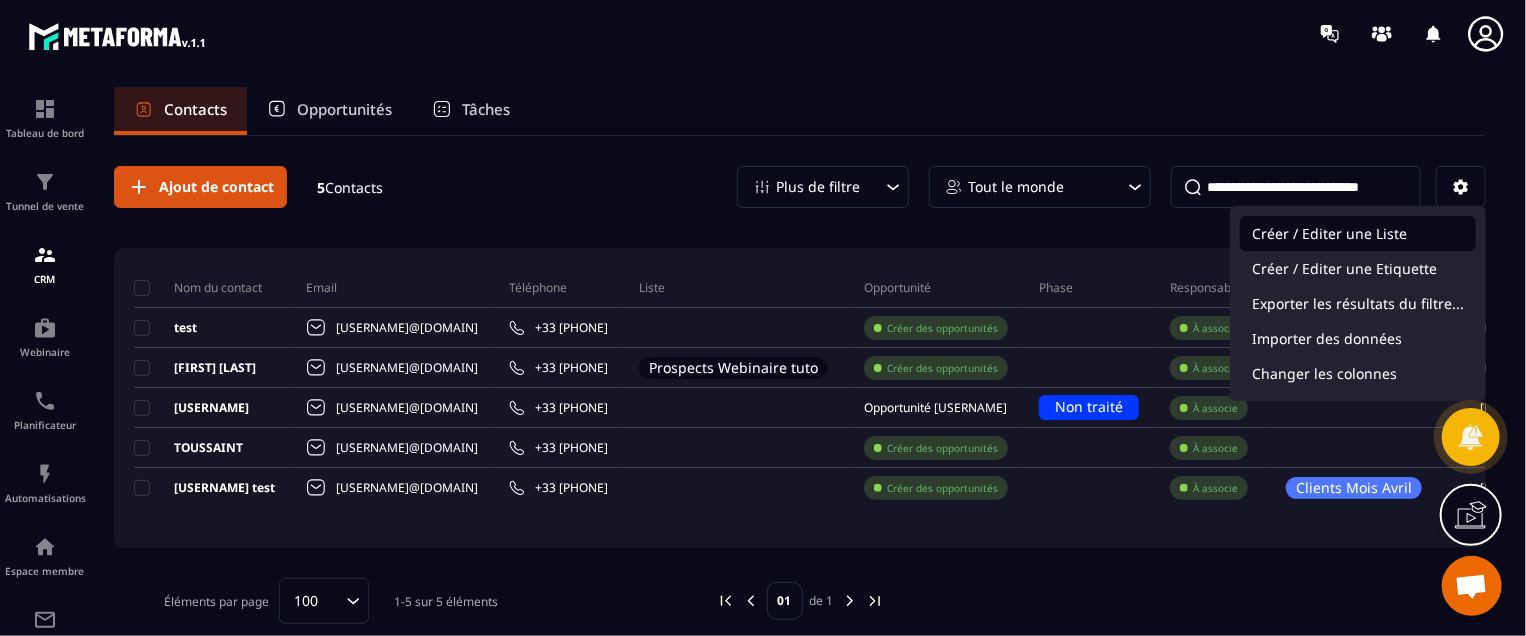 click on "Créer / Editer une Liste" at bounding box center [1358, 233] 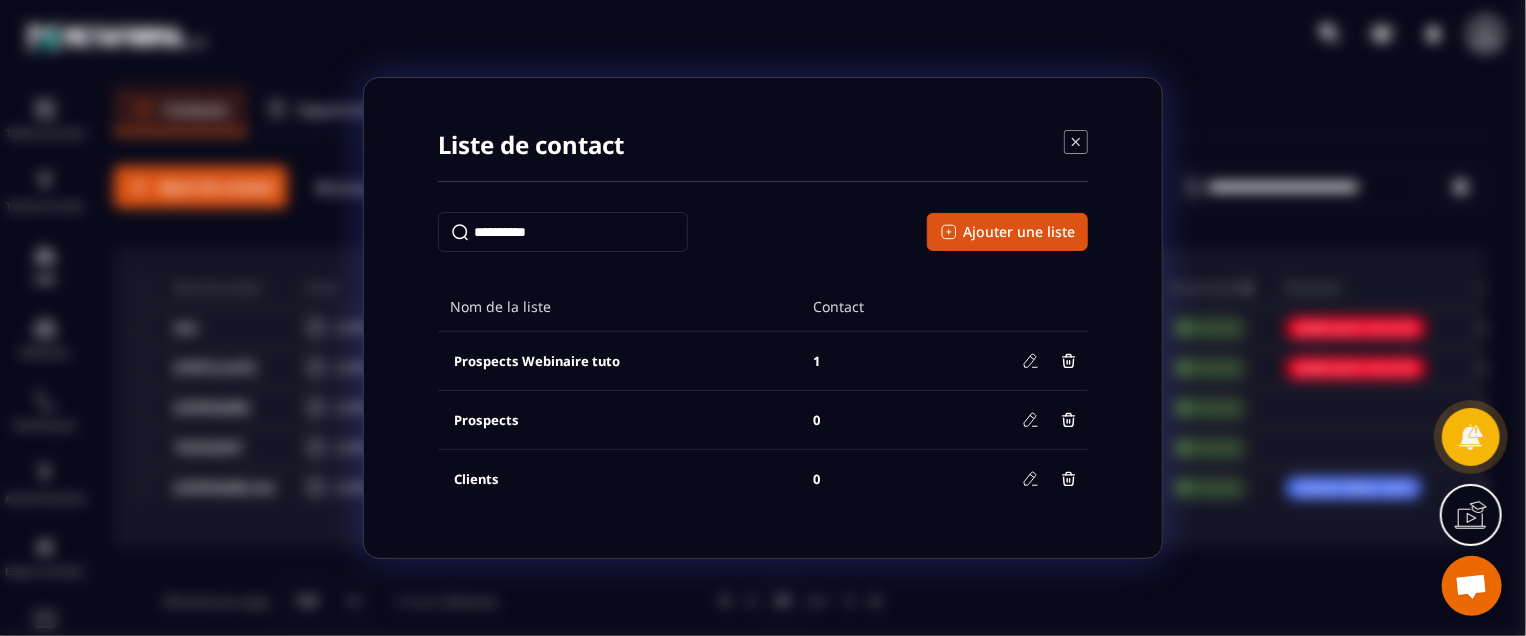 click 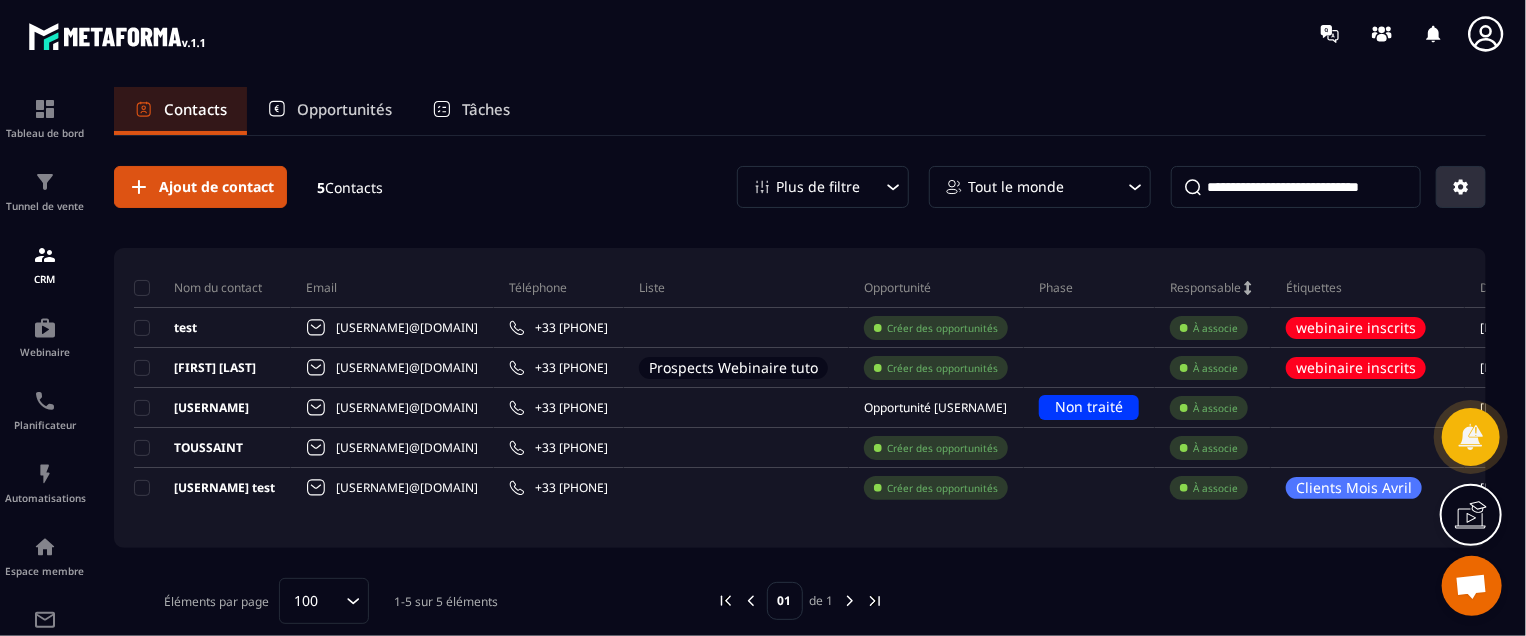 click 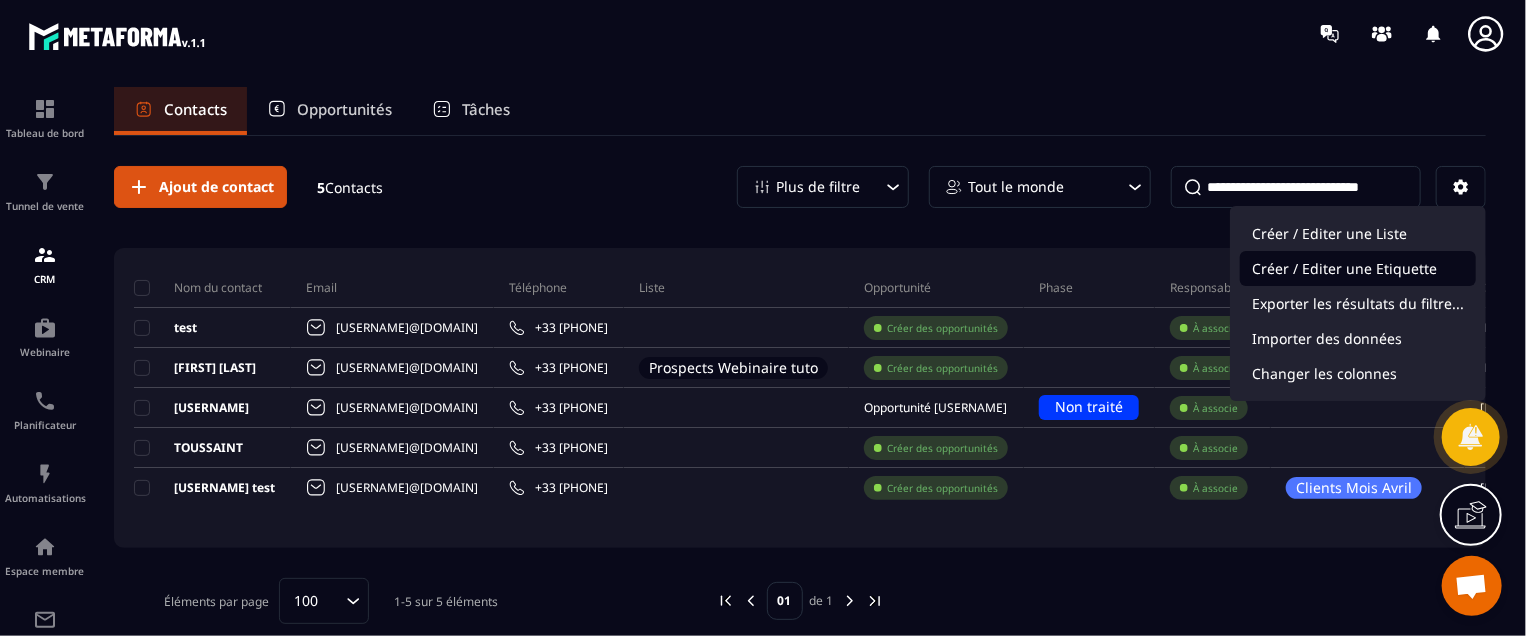 click on "Créer / Editer une Etiquette" at bounding box center [1358, 268] 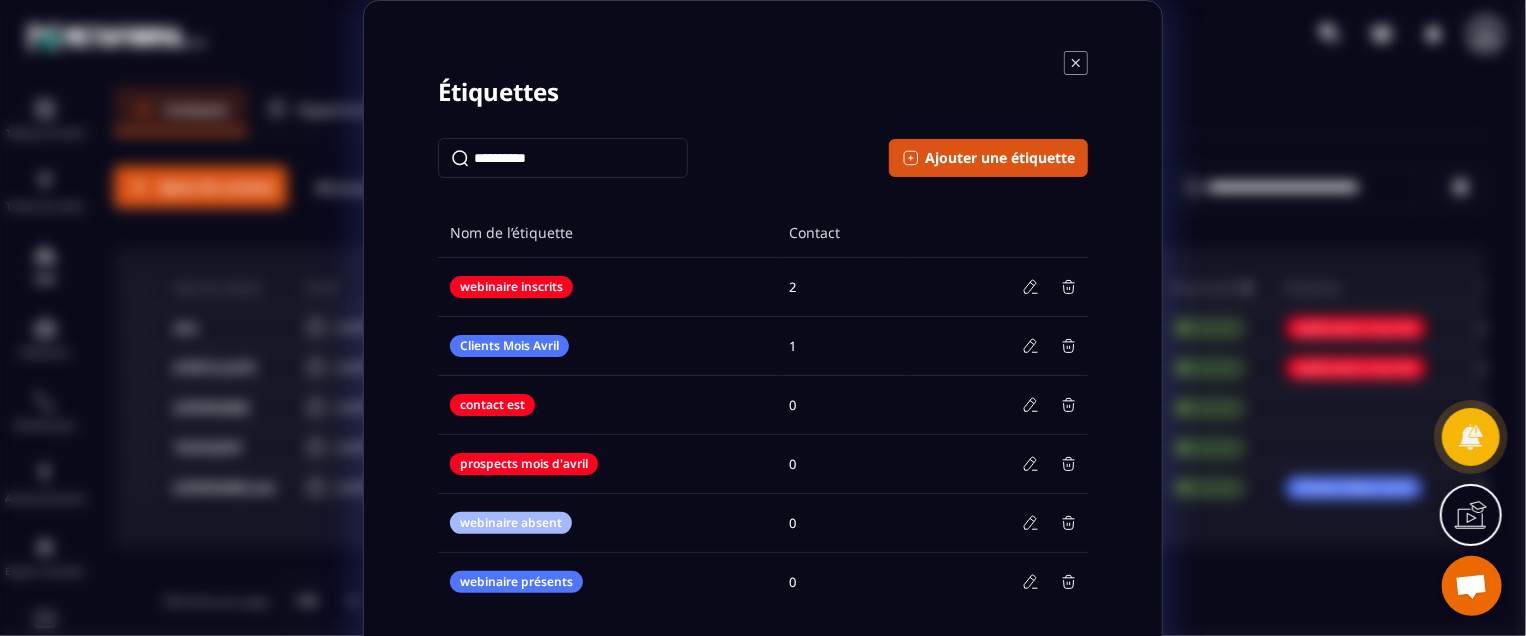 click on "Étiquettes Ajouter une étiquette Nom de l’étiquette Contact webinaire inscrits 2 Clients Mois Avril 1 contact est 0 prospects mois d'avril 0 webinaire absent 0 webinaire présents 0" at bounding box center (763, 331) 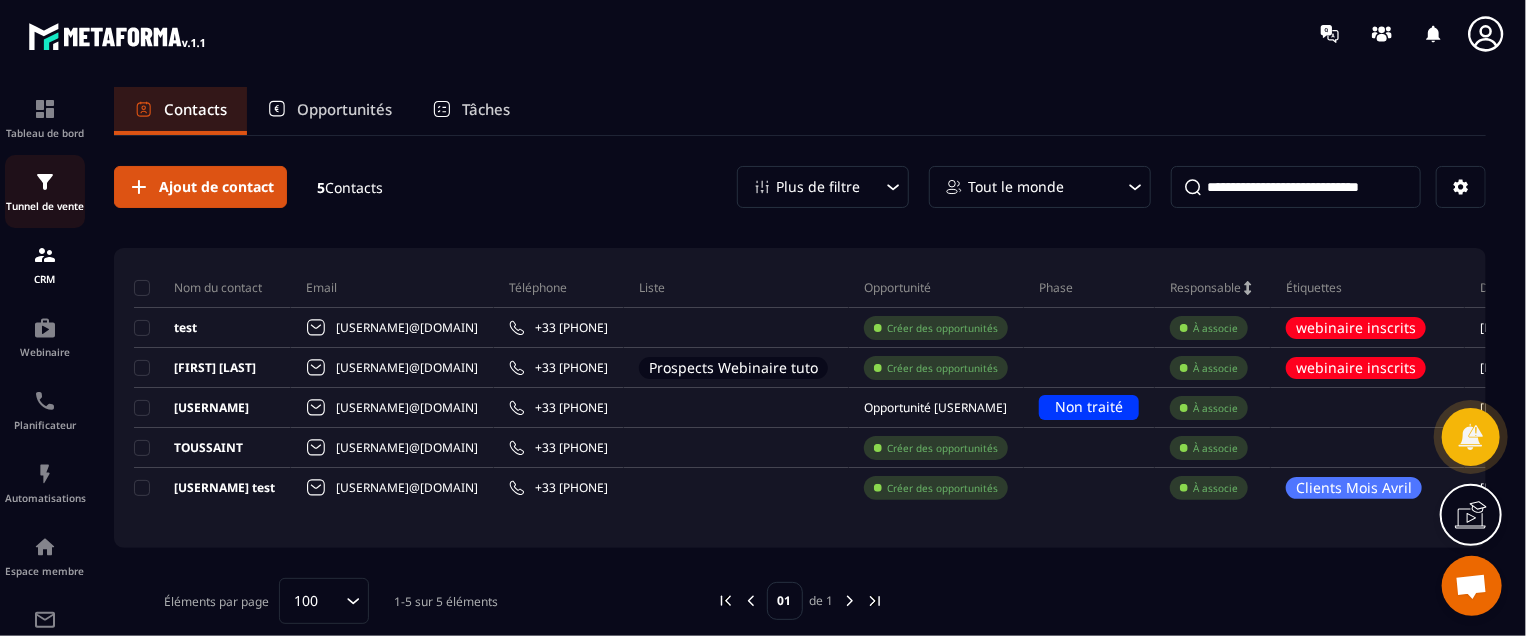 click on "Tunnel de vente" at bounding box center (45, 191) 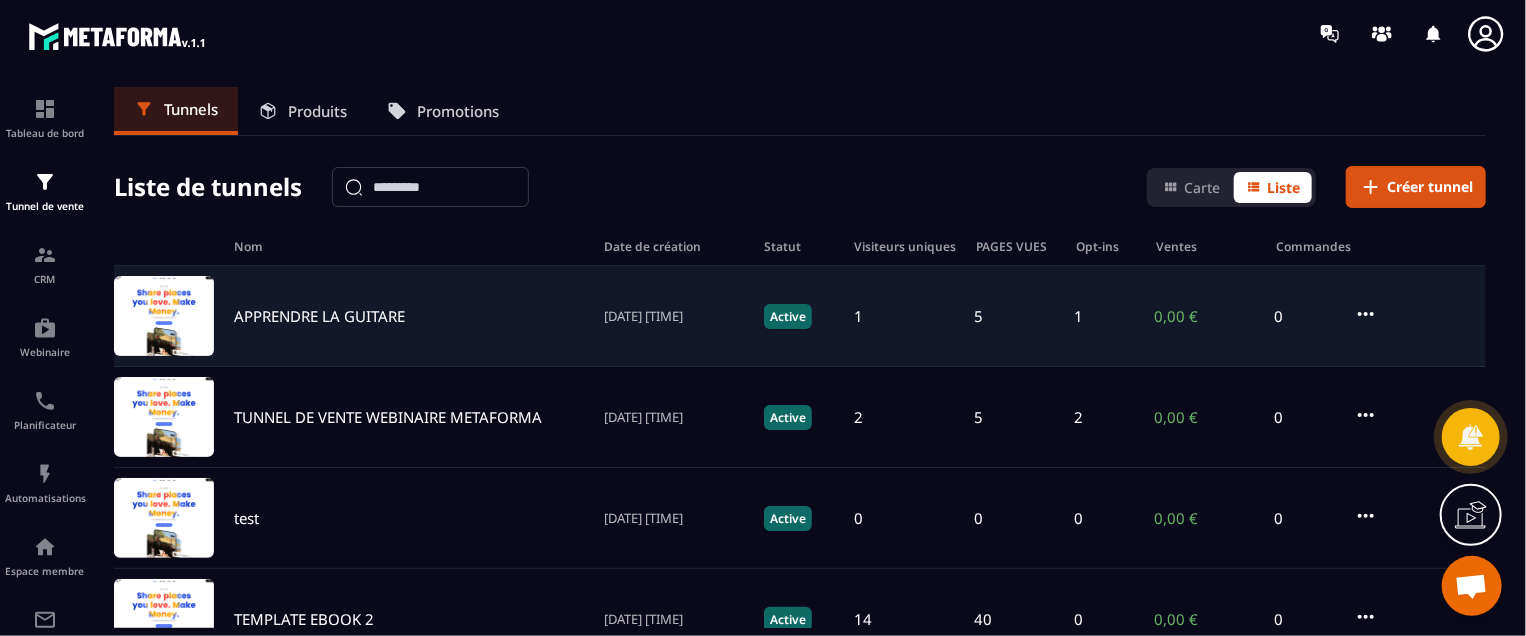 click on "APPRENDRE LA GUITARE" at bounding box center [319, 316] 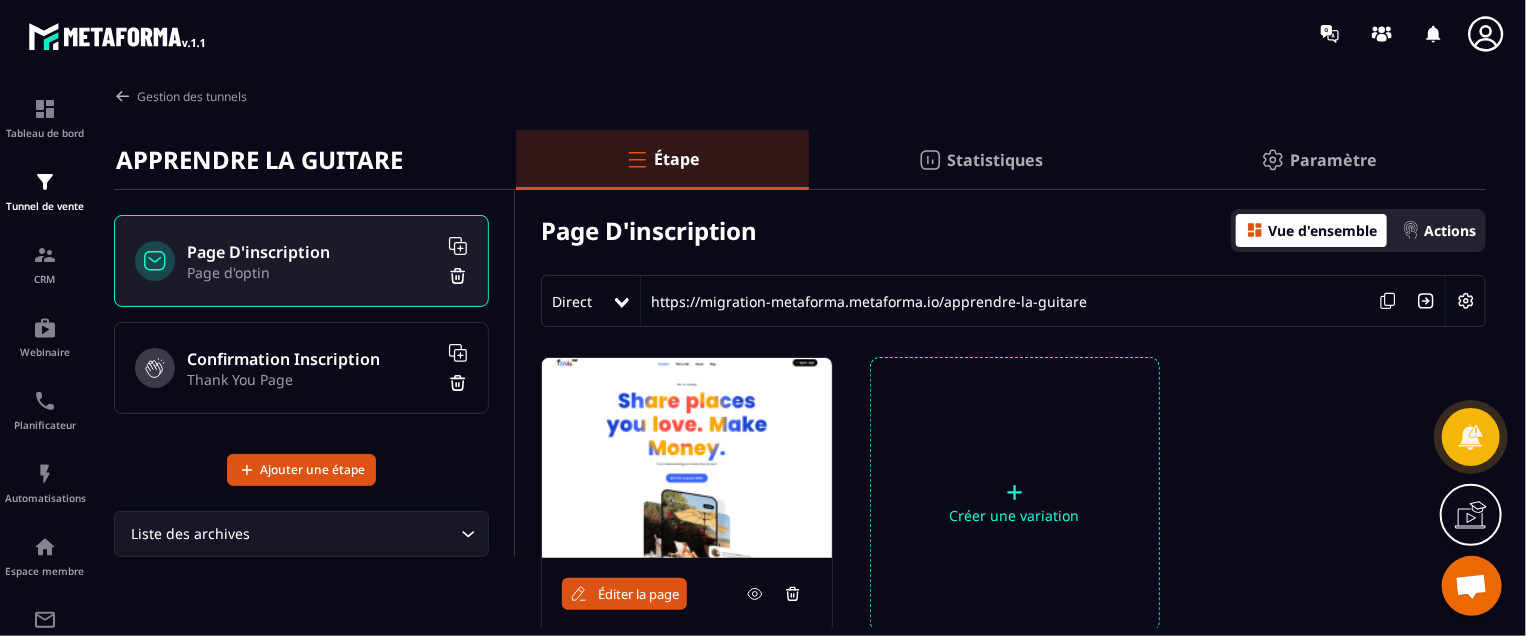 click on "Actions" at bounding box center (1450, 230) 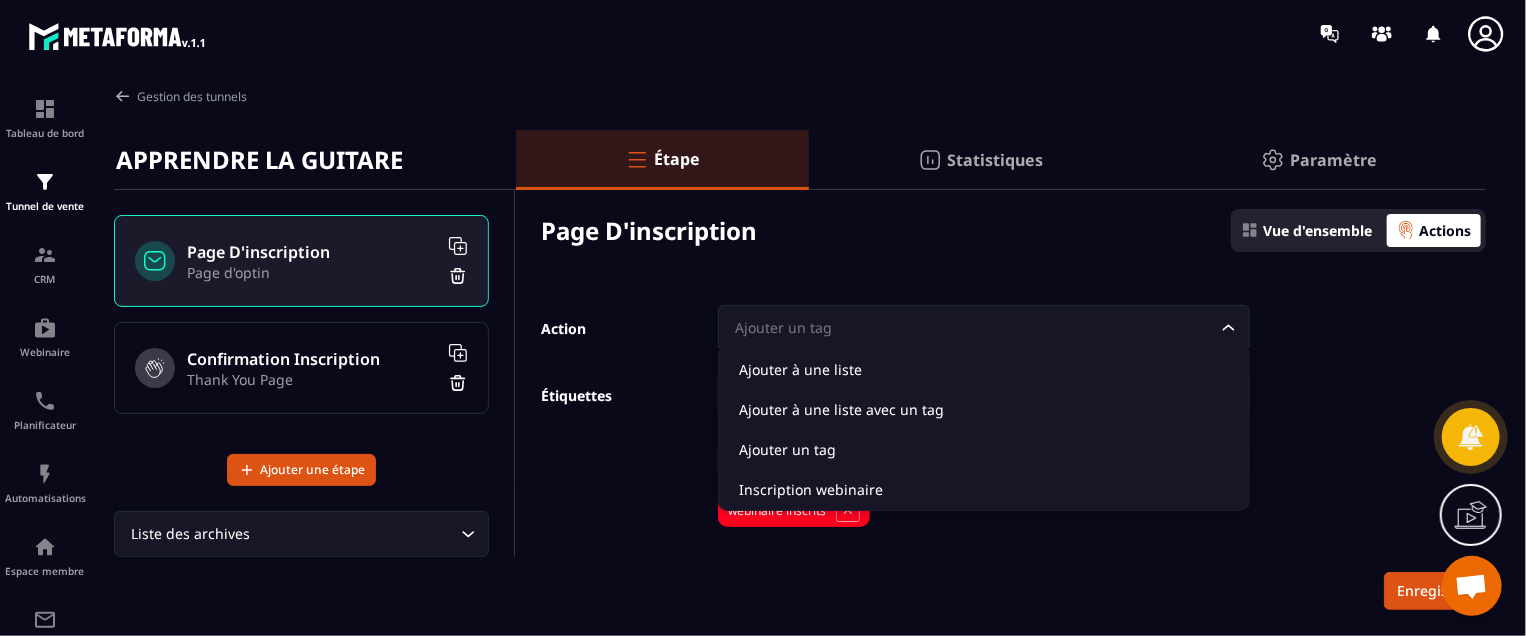 click 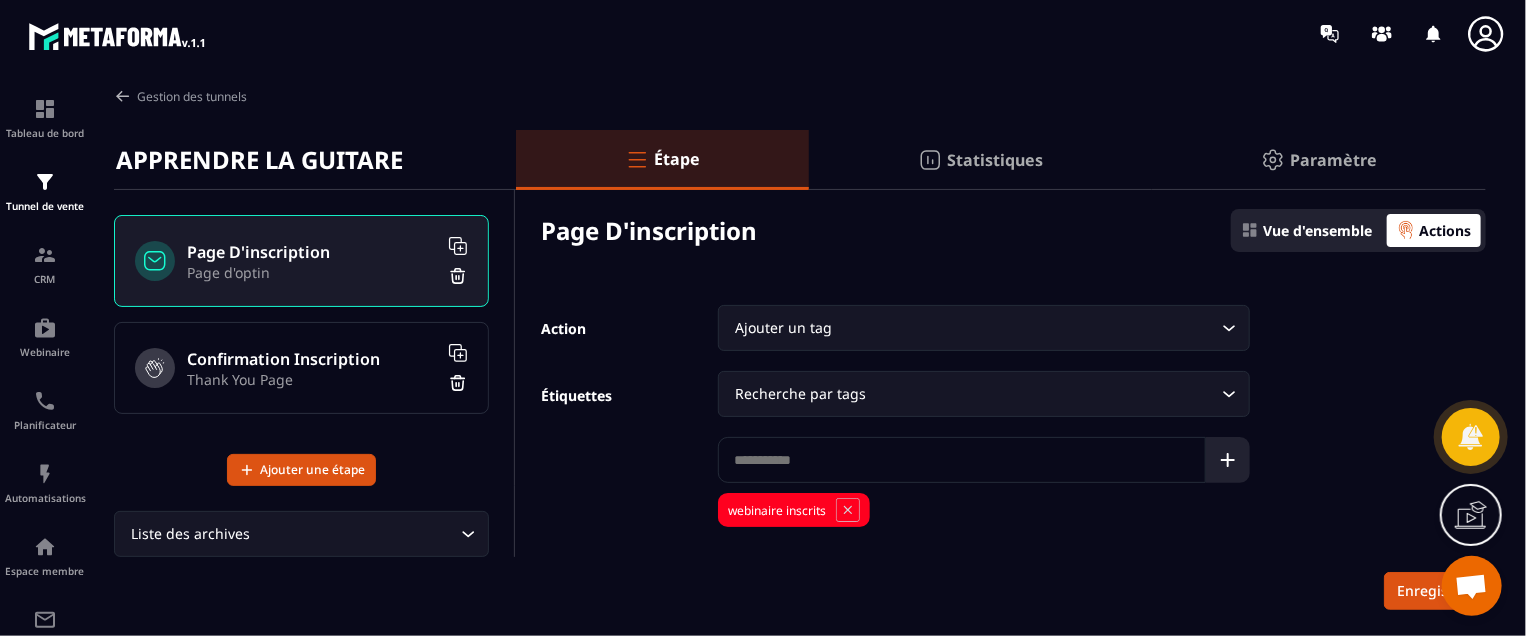 click 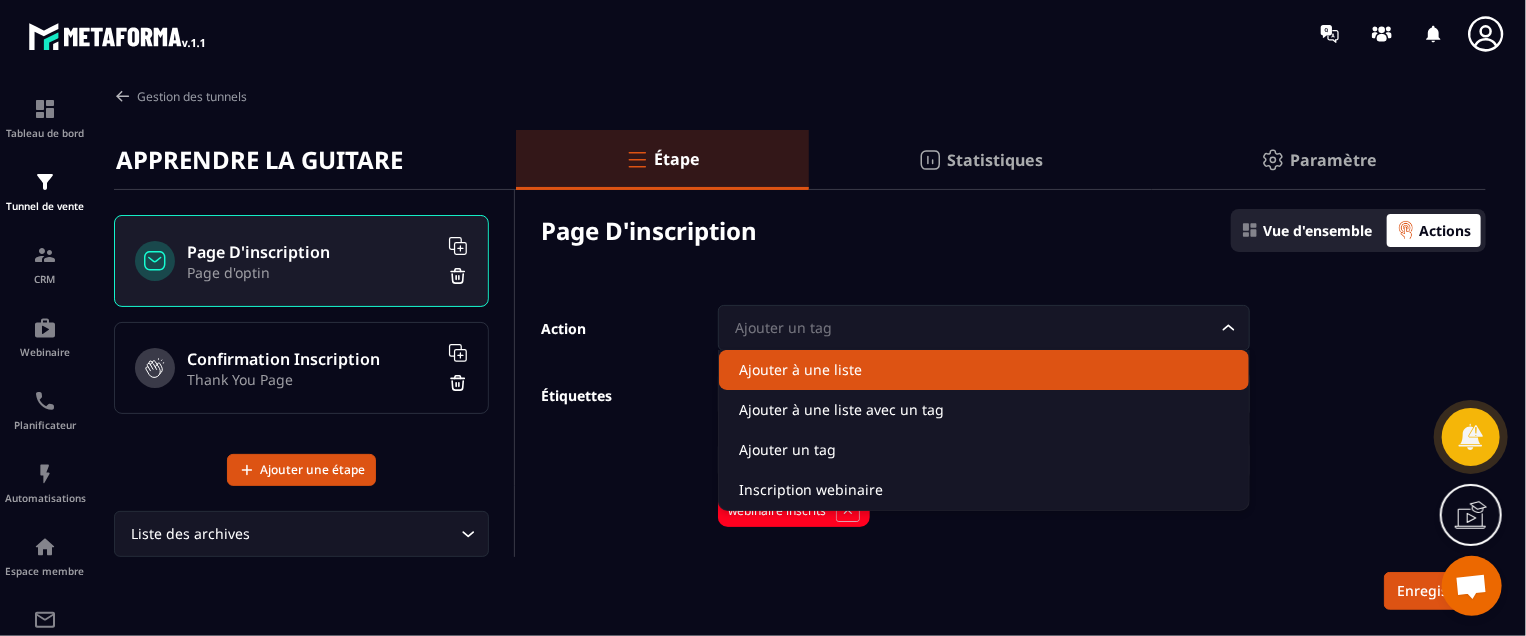 click on "Étape Statistiques Paramètre Page D'inscription Vue d'ensemble Actions Action Ajouter un tag Loading... Ajouter à une liste Ajouter une liste avec un tag Ajouter un tag Inscription webinaire Étiquettes Recherche par tags Loading... webinaire inscrits Enregistrer" at bounding box center (1001, 390) 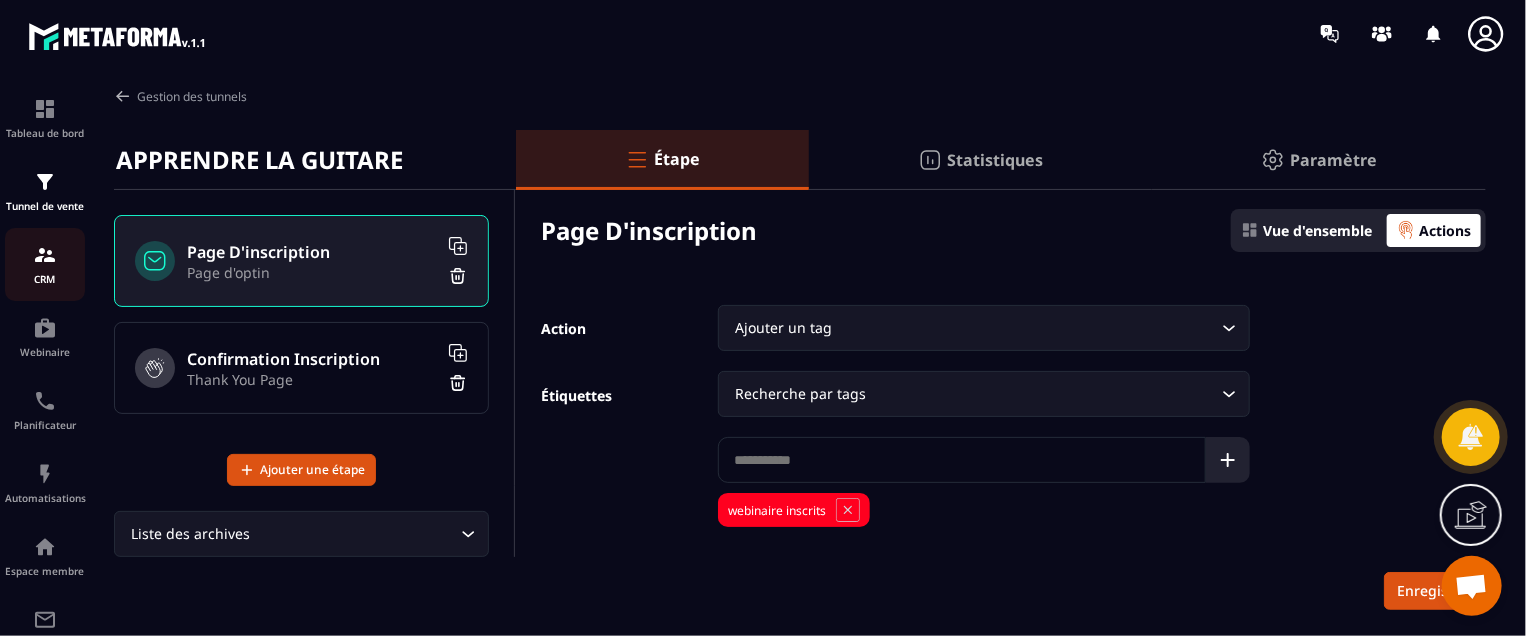 click at bounding box center (45, 255) 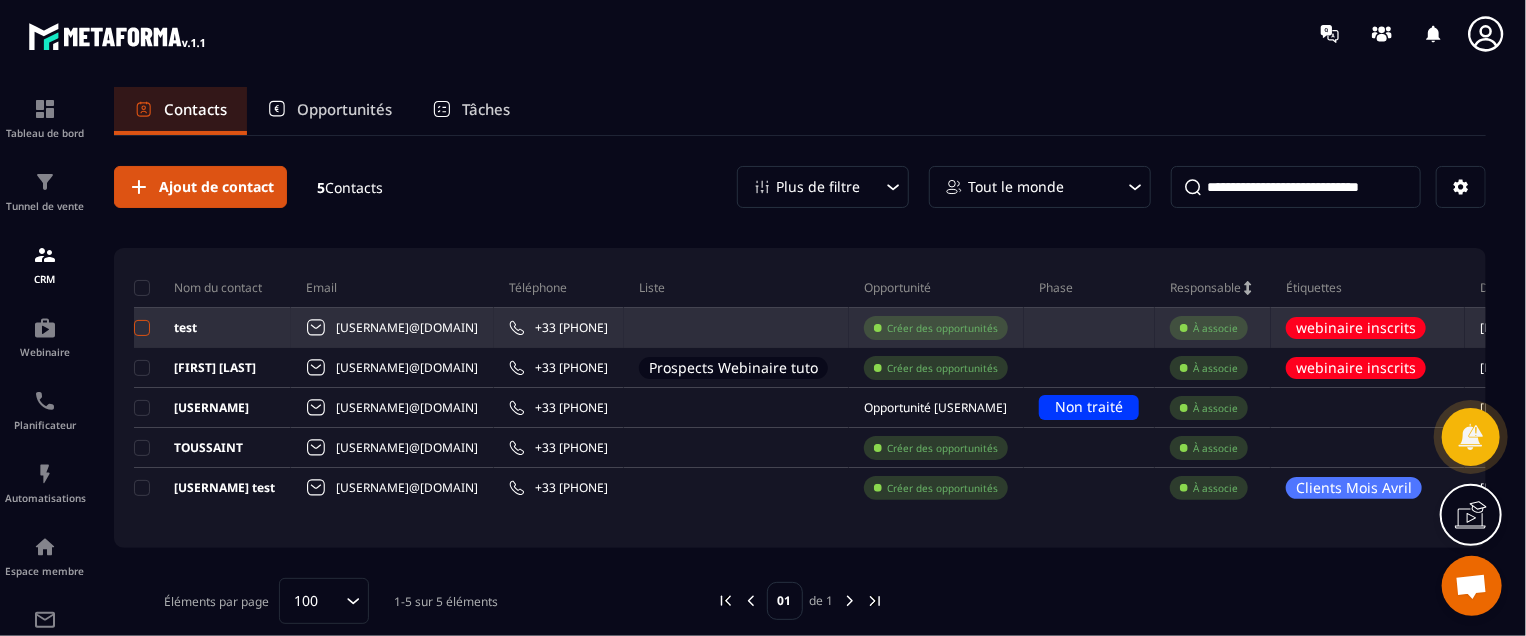 click at bounding box center [142, 328] 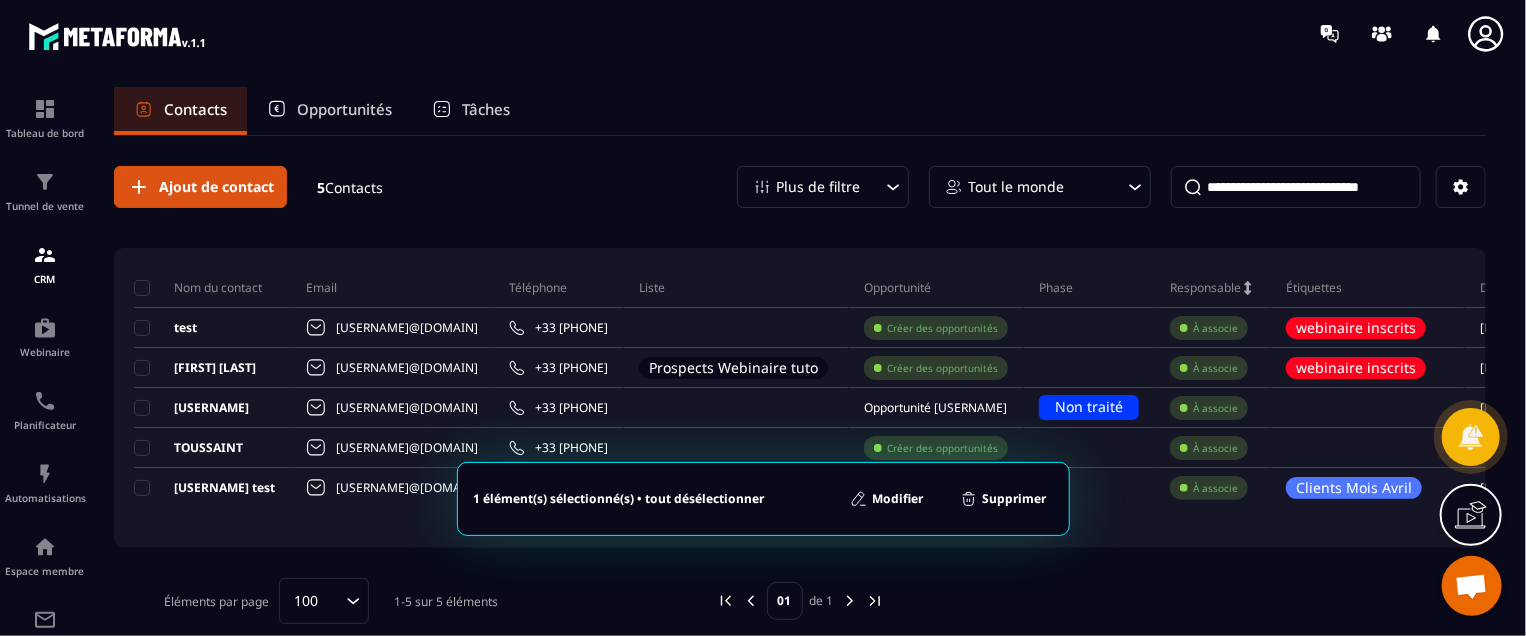 click on "Modifier" 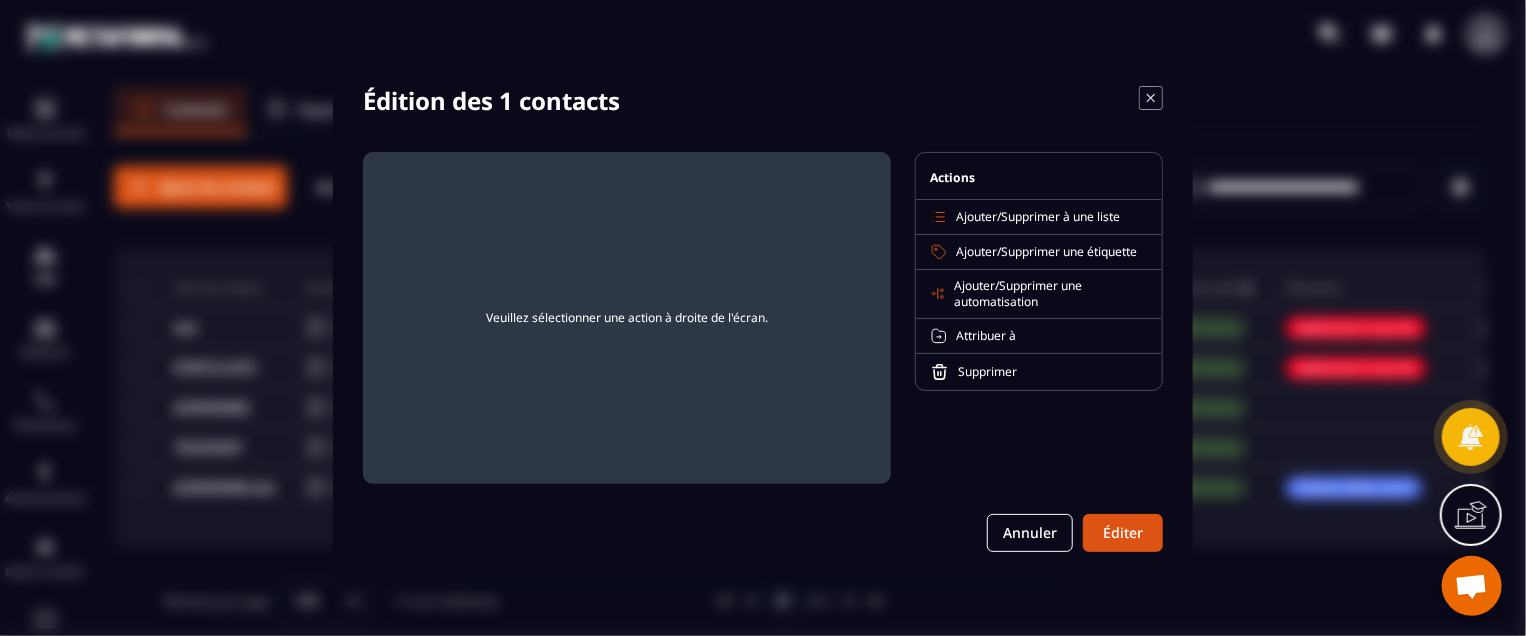 click on "Ajouter" at bounding box center (976, 216) 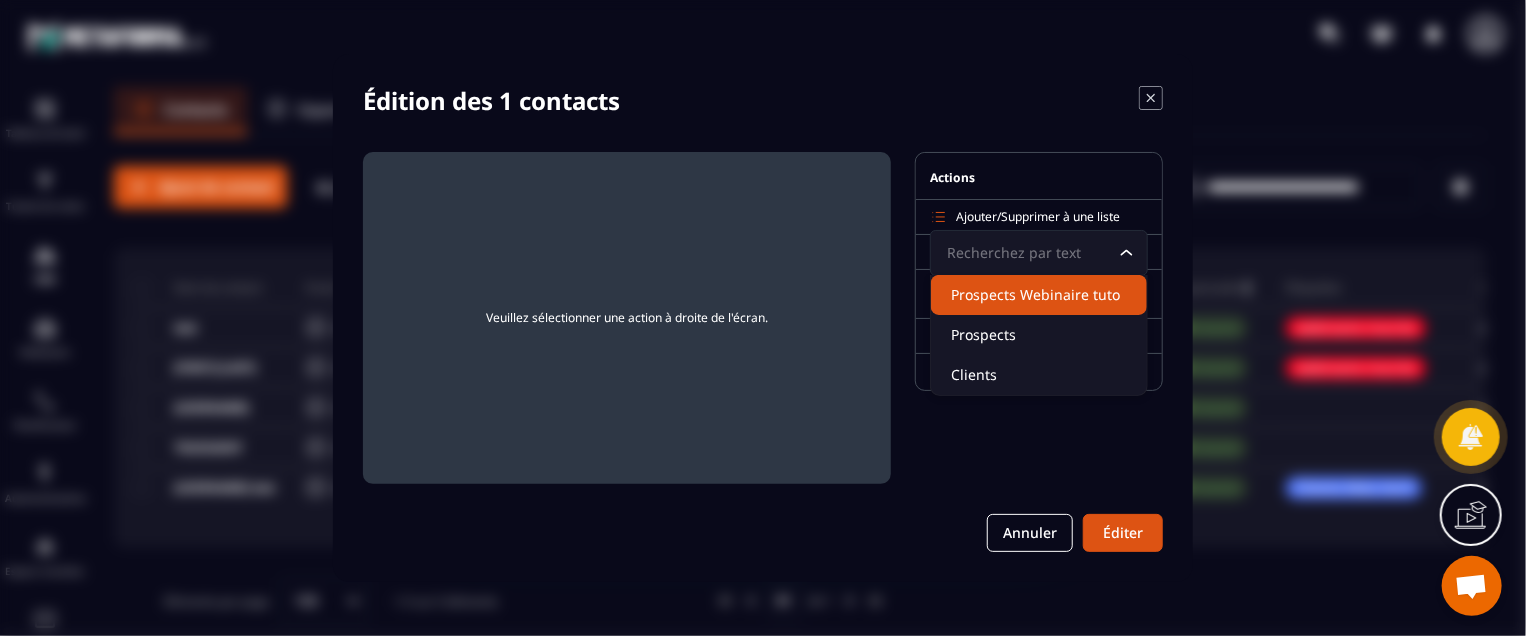 click on "Actions" at bounding box center [1039, 176] 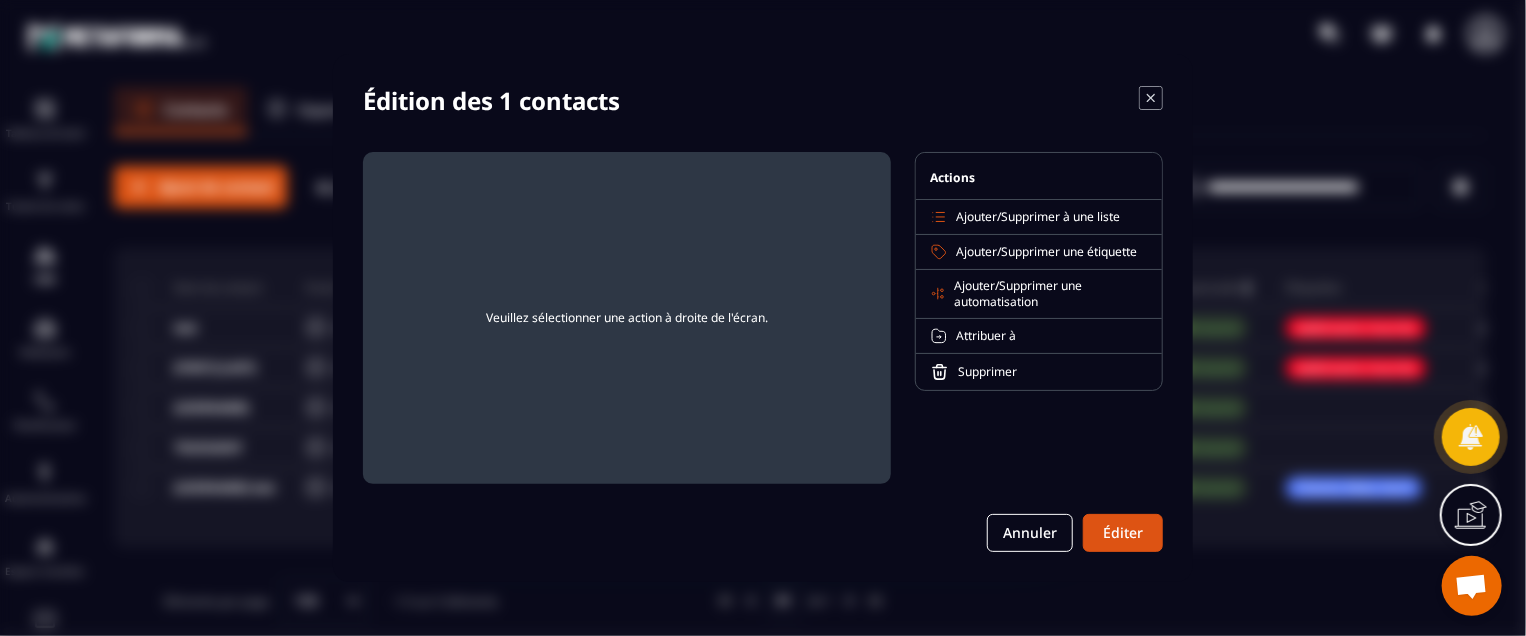 click on "Ajouter" at bounding box center (976, 251) 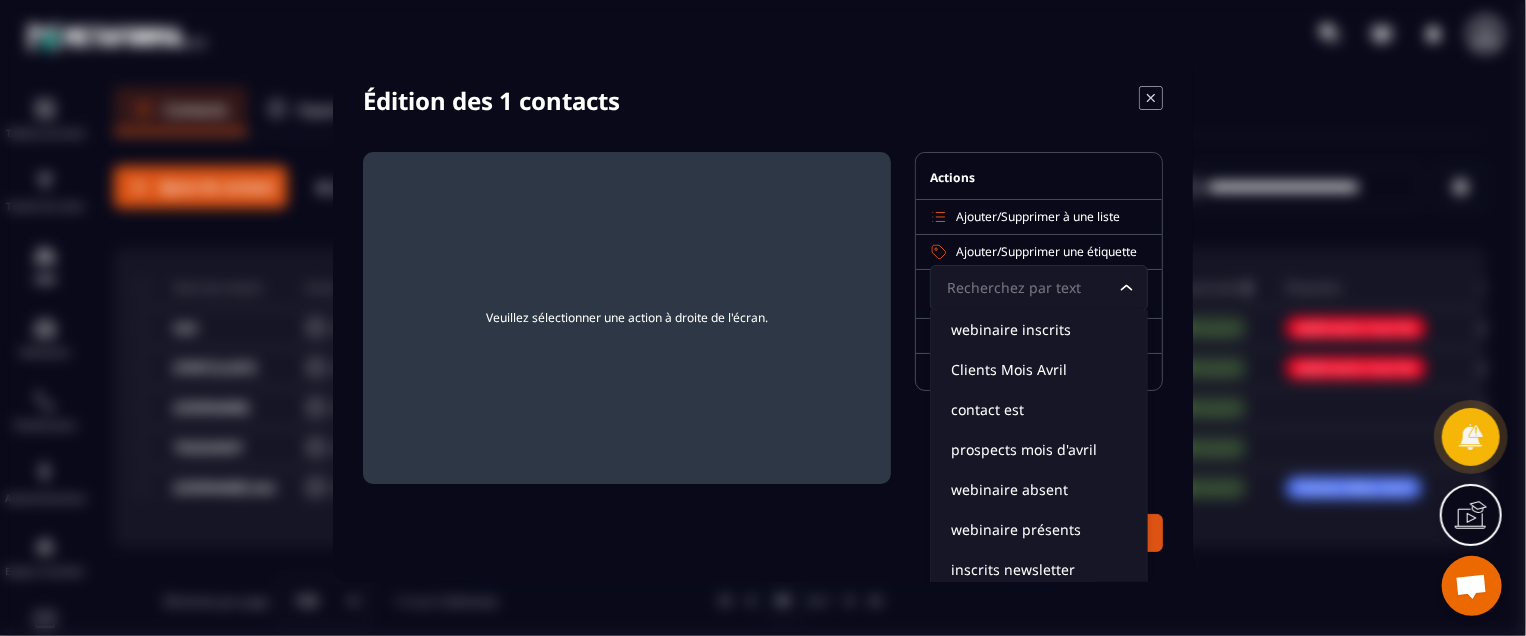 click on "Supprimer une étiquette" at bounding box center (1069, 251) 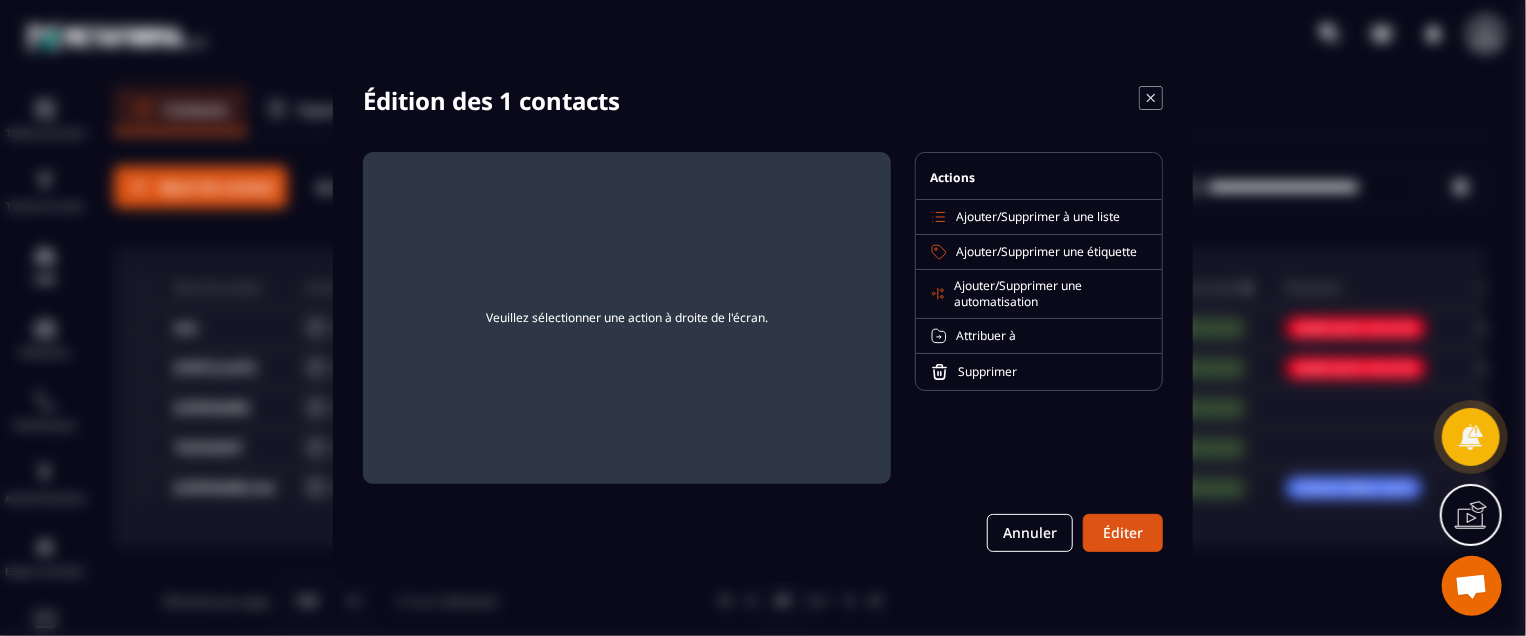 click 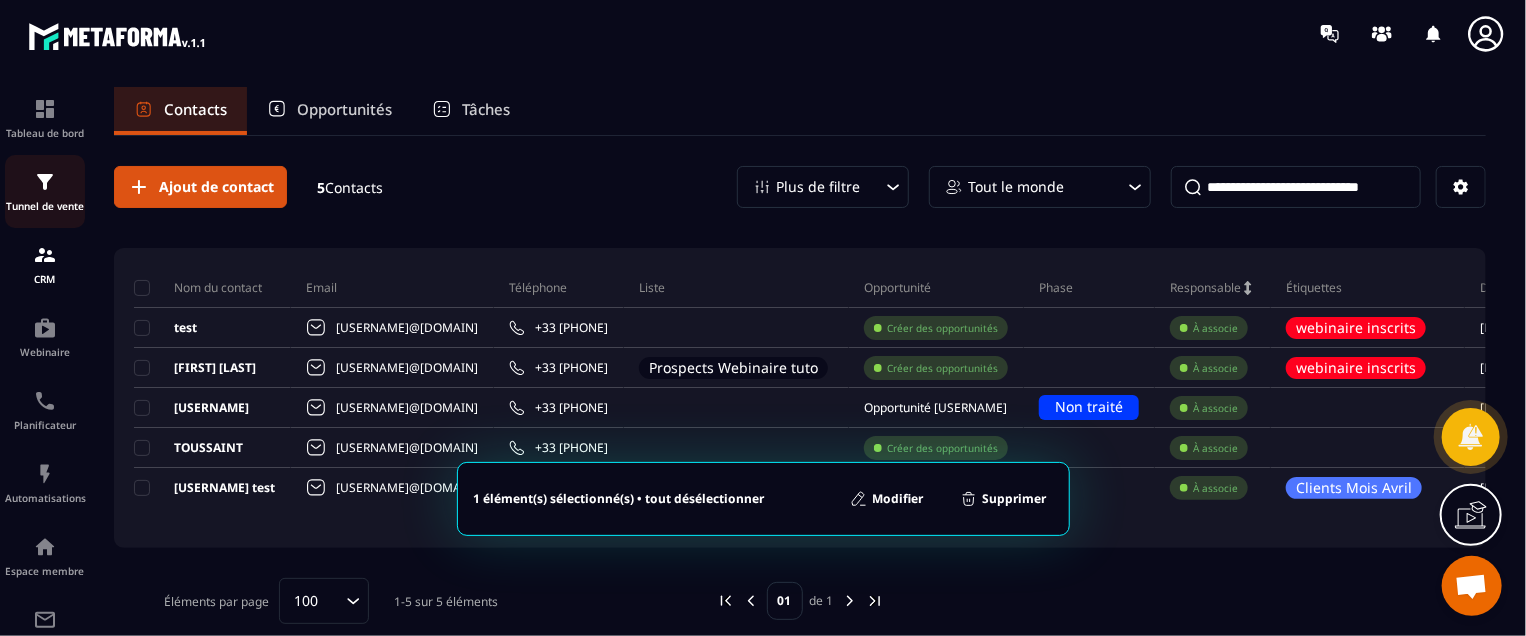 click at bounding box center (45, 182) 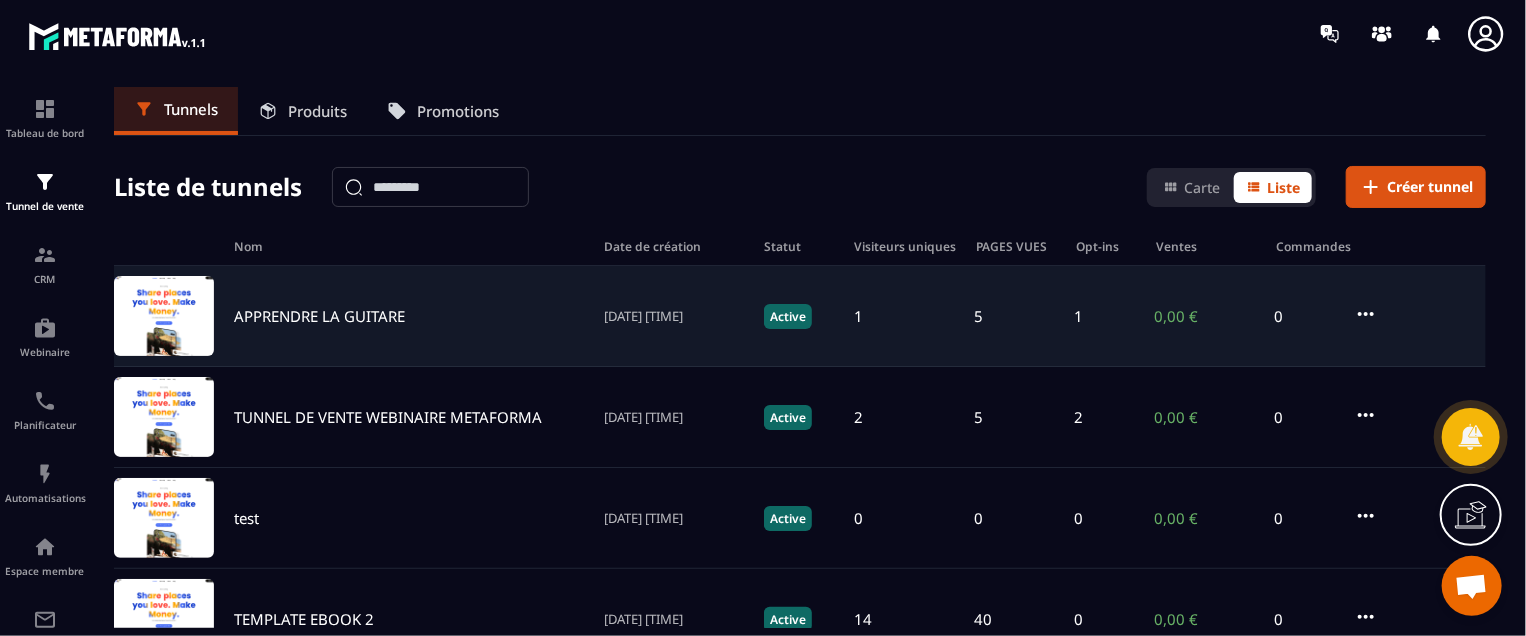 click on "APPRENDRE LA GUITARE [DATE] [TIME] Active 1 5 1 0,00 € 0" 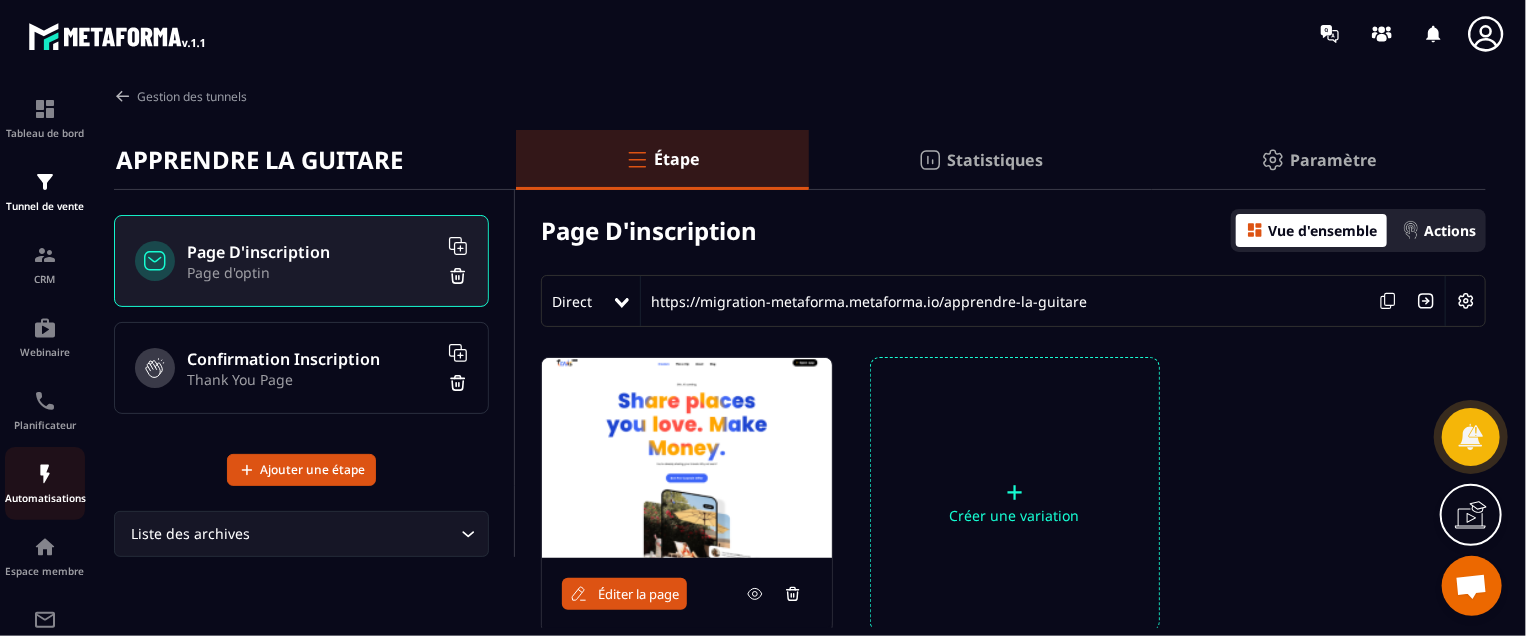 click at bounding box center (45, 474) 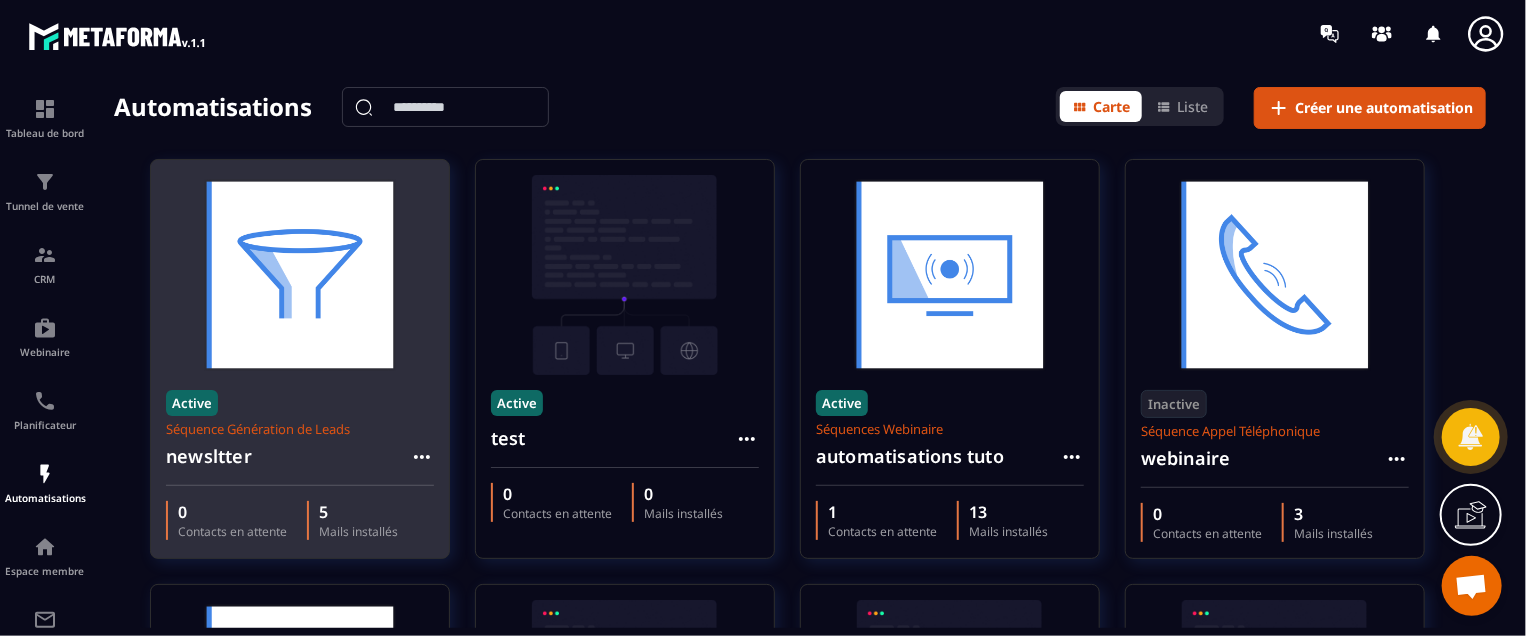 click on "Active Séquence Génération de Leads newsltter" at bounding box center (300, 430) 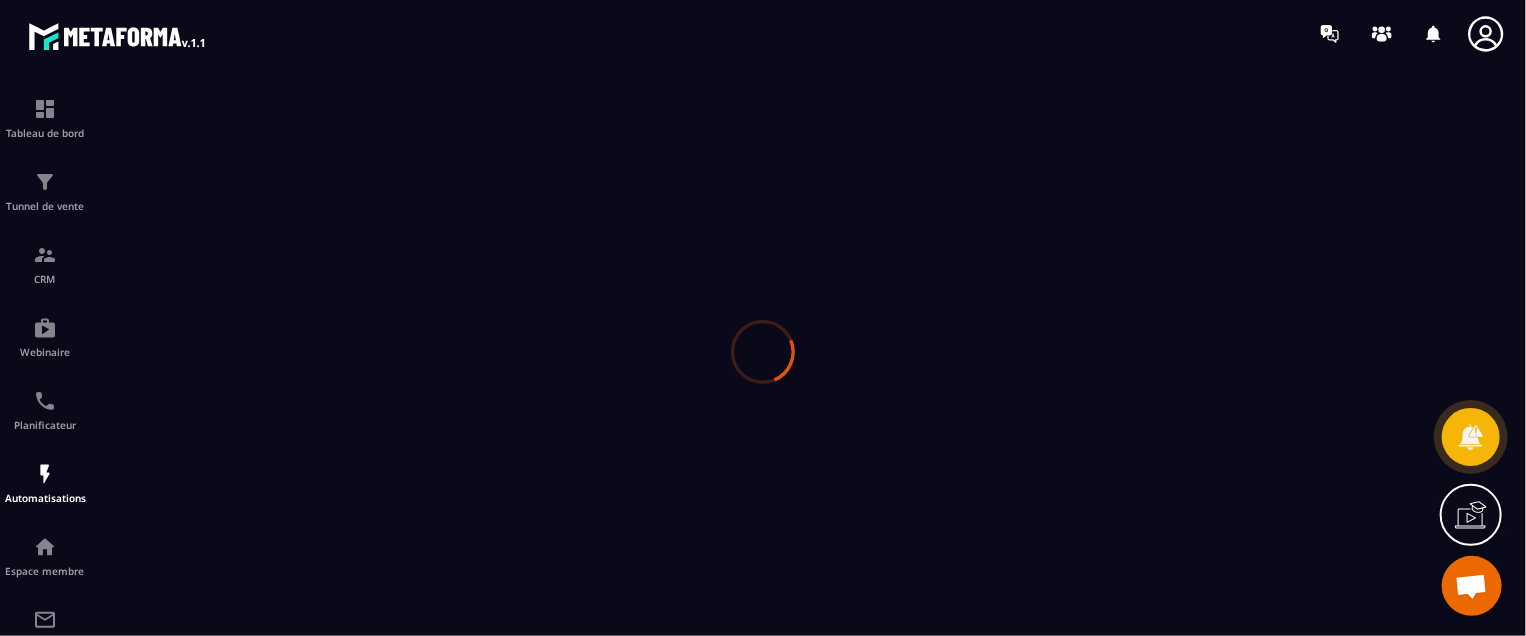 type on "*********" 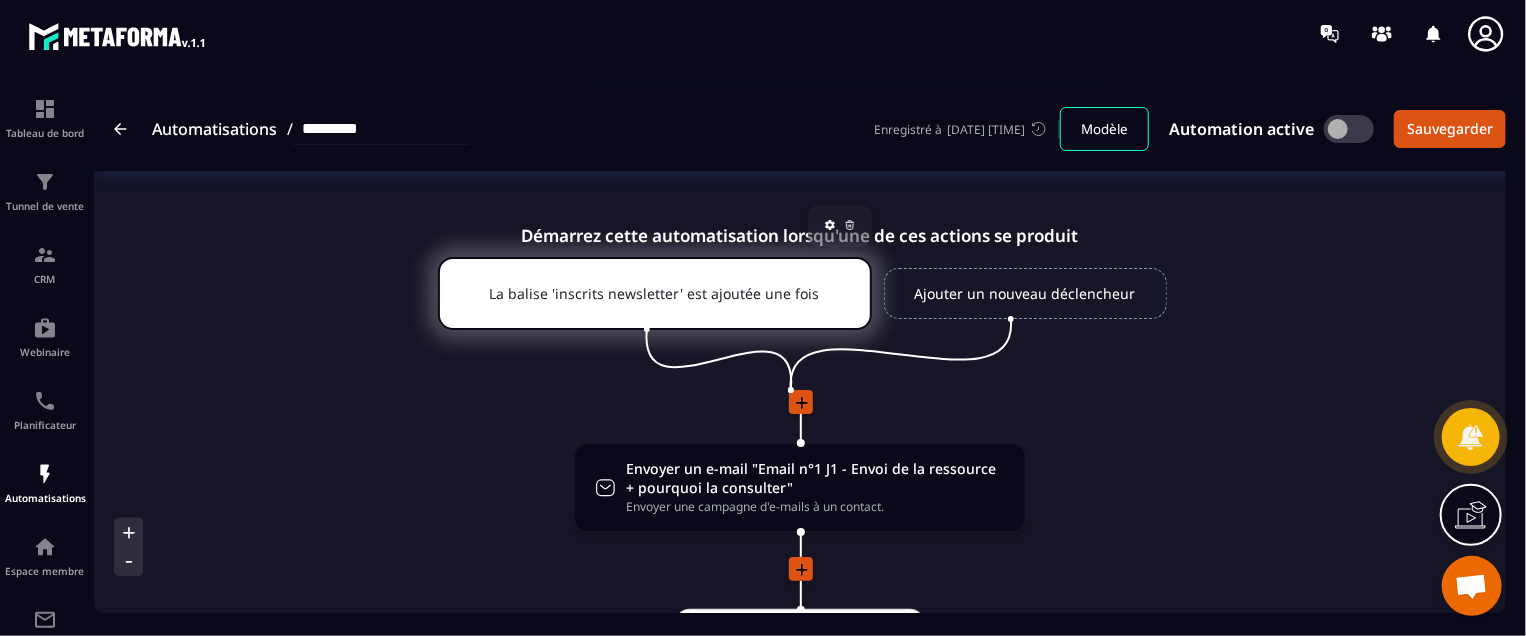 click on "La balise 'inscrits newsletter' est ajoutée une fois" at bounding box center [655, 293] 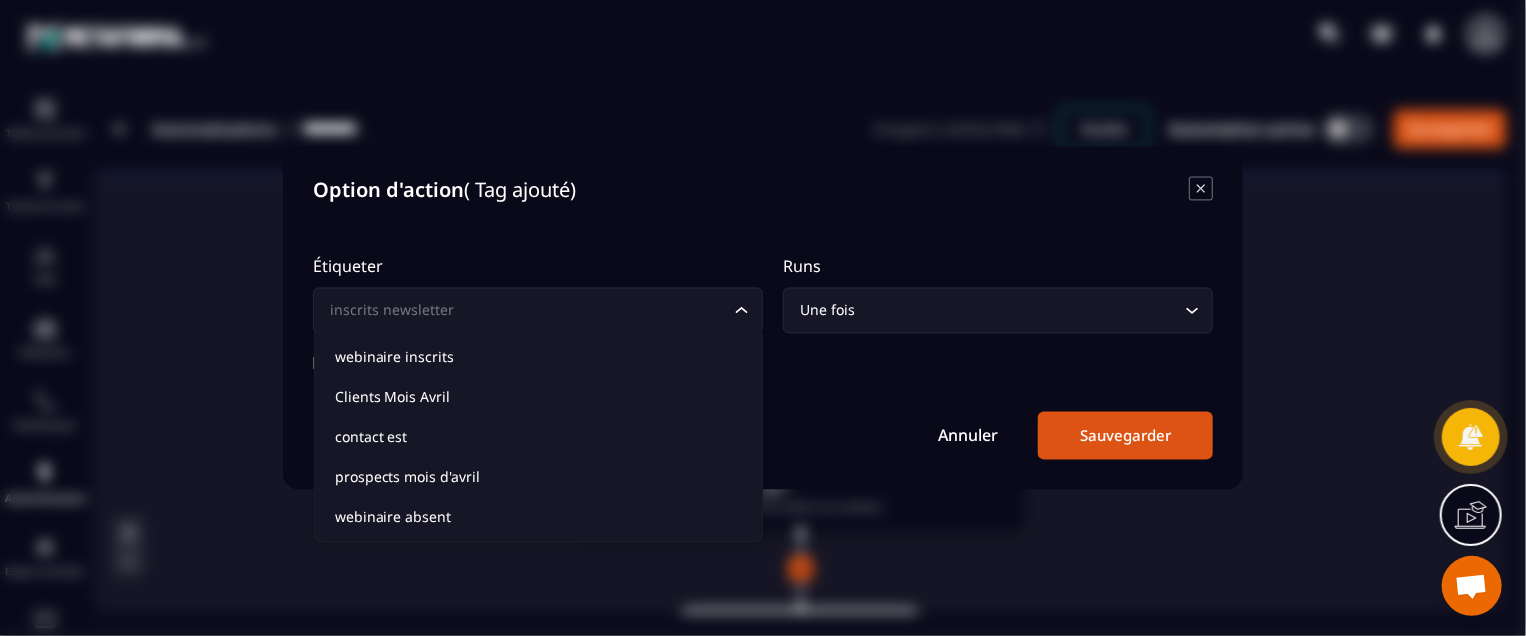 click on "inscrits newsletter" at bounding box center (528, 311) 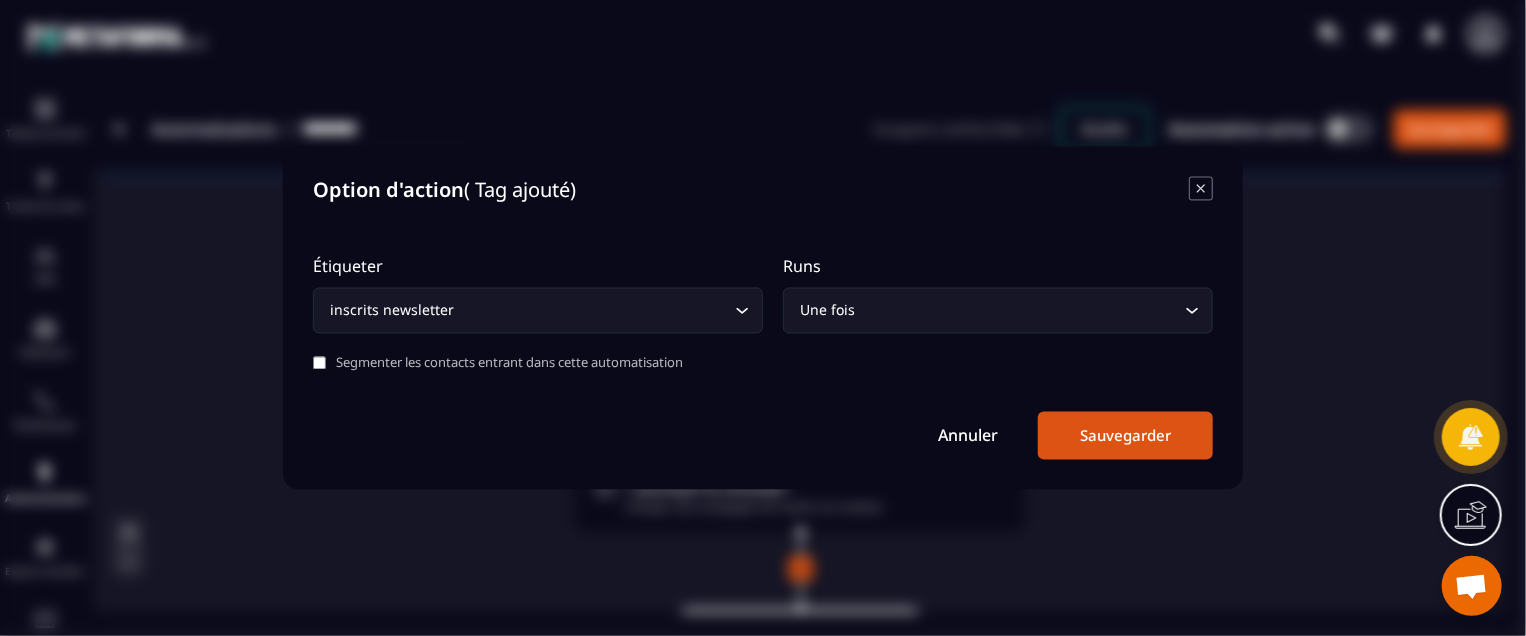 click 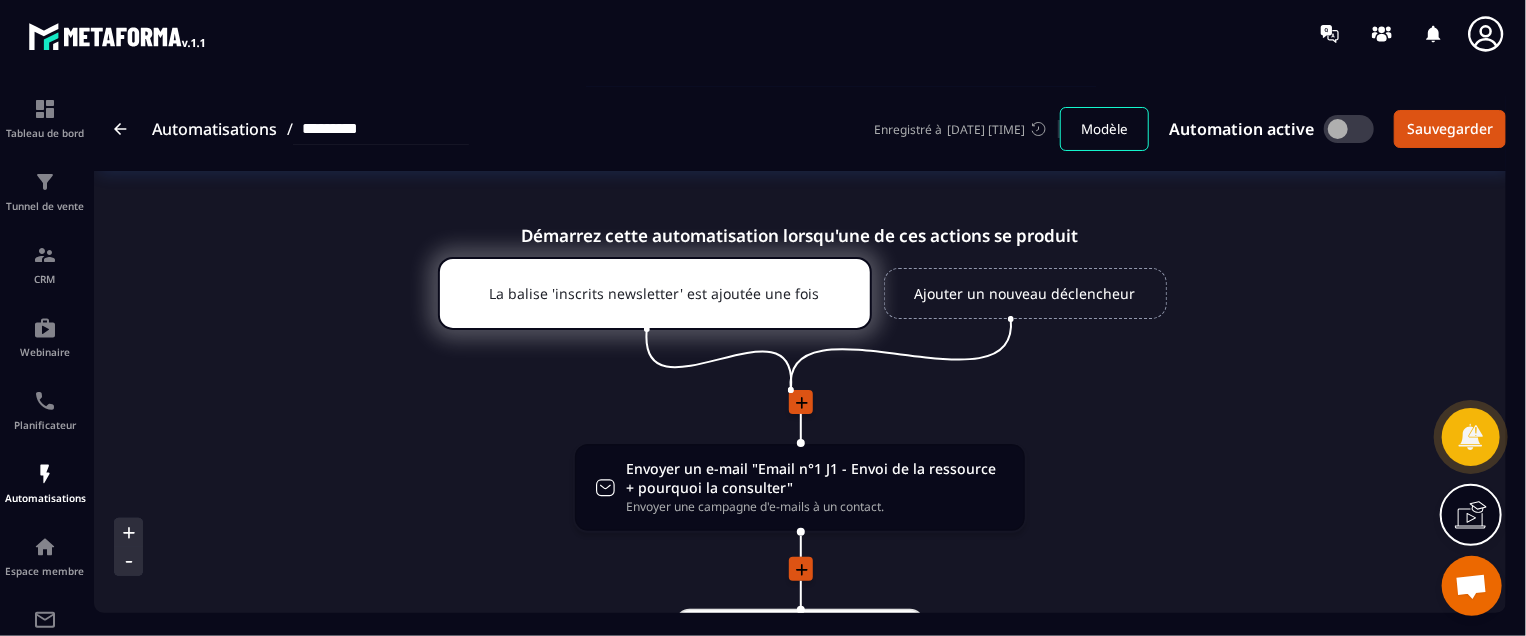click on "Démarrez cette automatisation lorsqu'une de ces actions se produit La balise 'inscrits newsletter' est ajoutée une fois Ajouter un nouveau déclencheur Envoyer un e-mail "Email n°1 J1 - Envoi de la ressource + pourquoi la consulter" Envoyer une campagne d'e-mails à un contact. drag-arrow Attendre 2 Jour(s) drag-arrow Envoyer un e-mail "Email n°2 J3 - Relance ressource et Mécanisation" Envoyer une campagne d'e-mails à un contact. drag-arrow Attendre 2 Jour(s) drag-arrow Envoyer un e-mail "Email n°3 J5 - Quelle est la suite ?" Envoyer une campagne d'e-mails à un contact. drag-arrow Attendre 2 Jour(s) drag-arrow Envoyer un e-mail "Email n°4 J7 - Preuve sociale et témoignages" Envoyer une campagne d'e-mails à un contact. drag-arrow Attendre 1 Jour(s) drag-arrow Envoyer un e-mail "Email n°5 J8 - Closing - FAQ" Envoyer une campagne d'e-mails à un contact. drag-arrow Terminer cette automatisation C'est ici que cette automatisation se terminera. drag-arrow" 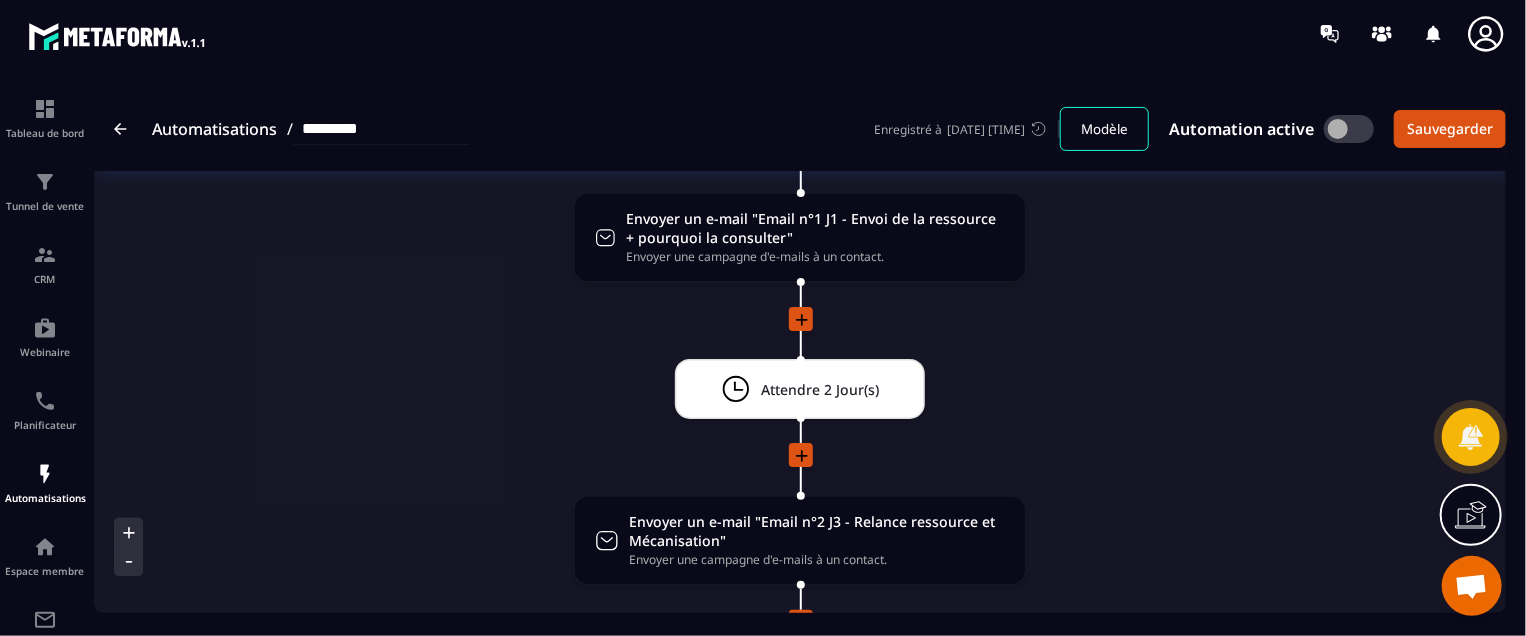 scroll, scrollTop: 400, scrollLeft: 0, axis: vertical 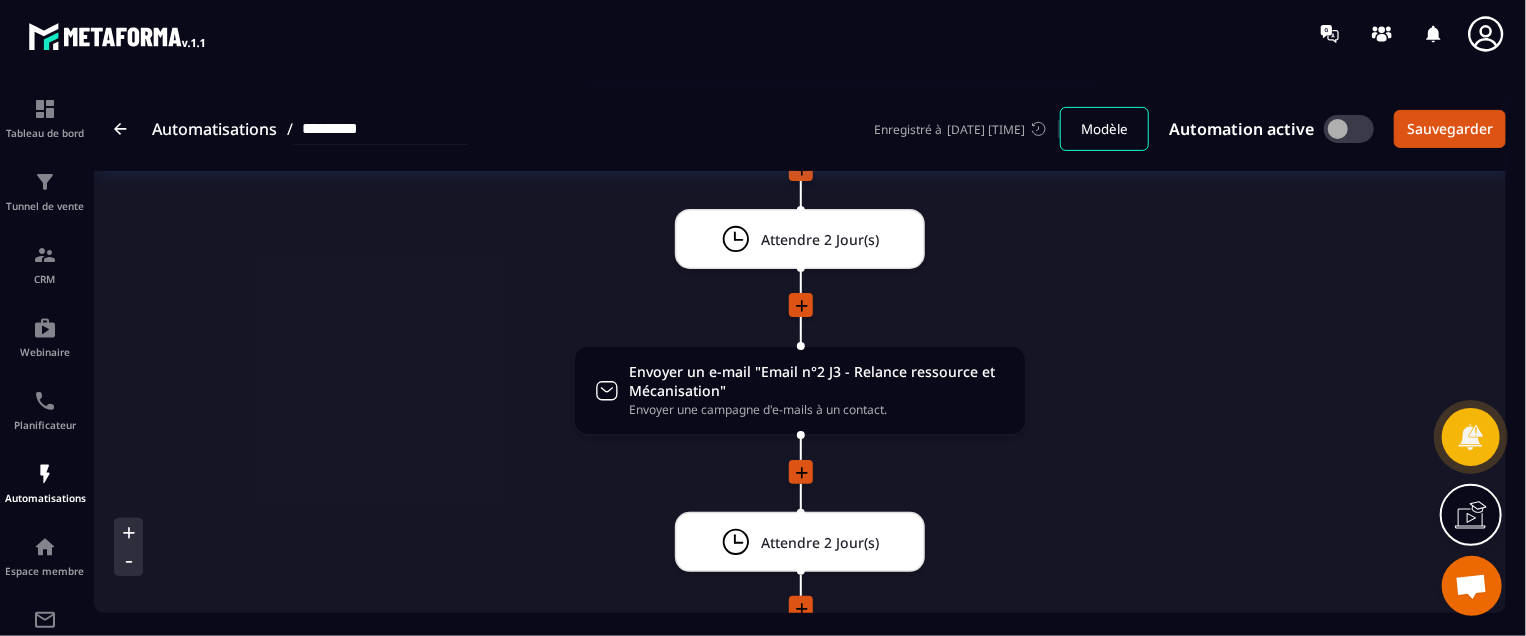 click on "Automatisations / *********" at bounding box center (291, 129) 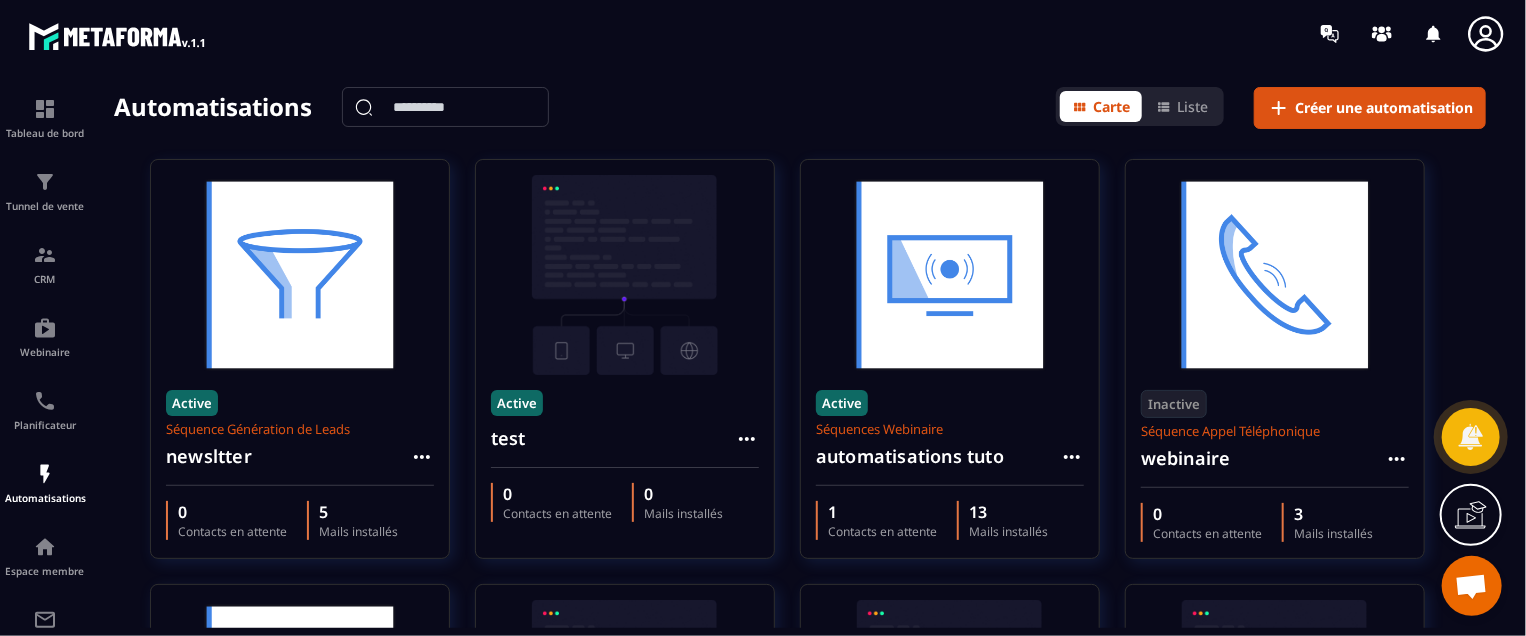 click at bounding box center [0, 0] 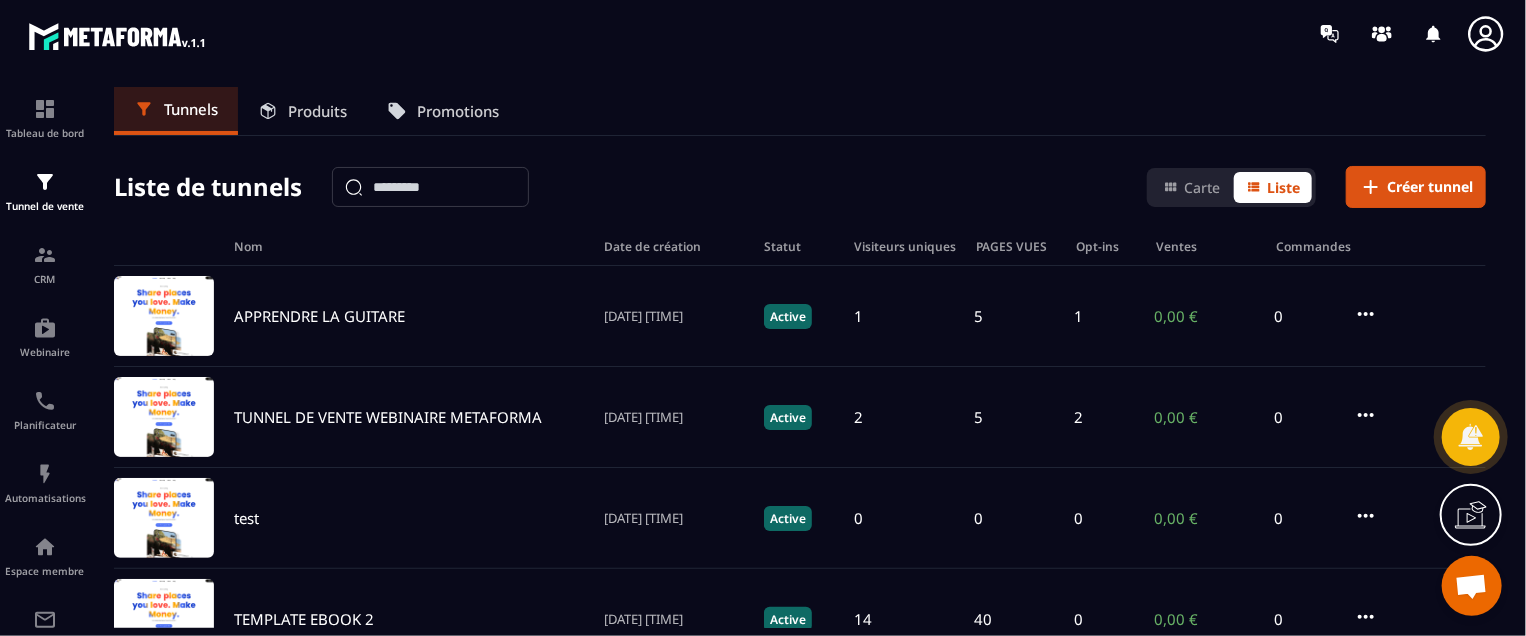 click on "Produits" at bounding box center (317, 111) 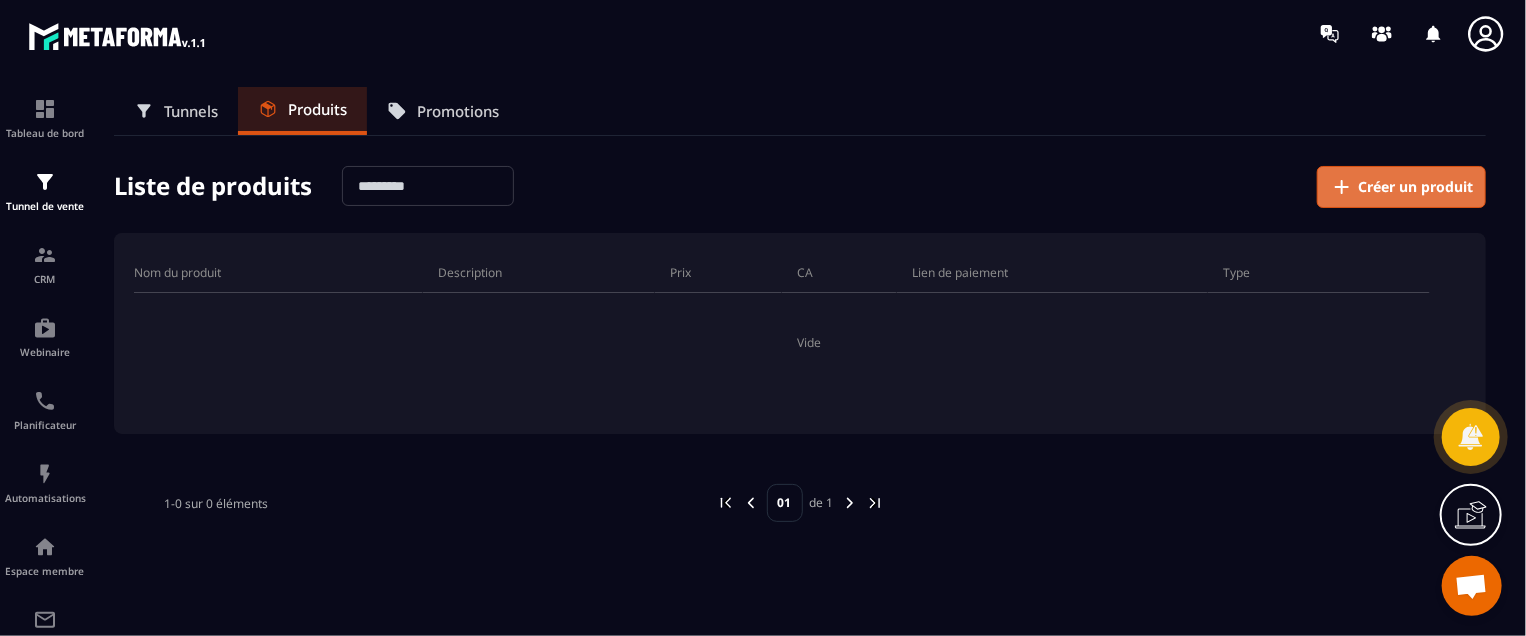 click on "Créer un produit" at bounding box center [1415, 187] 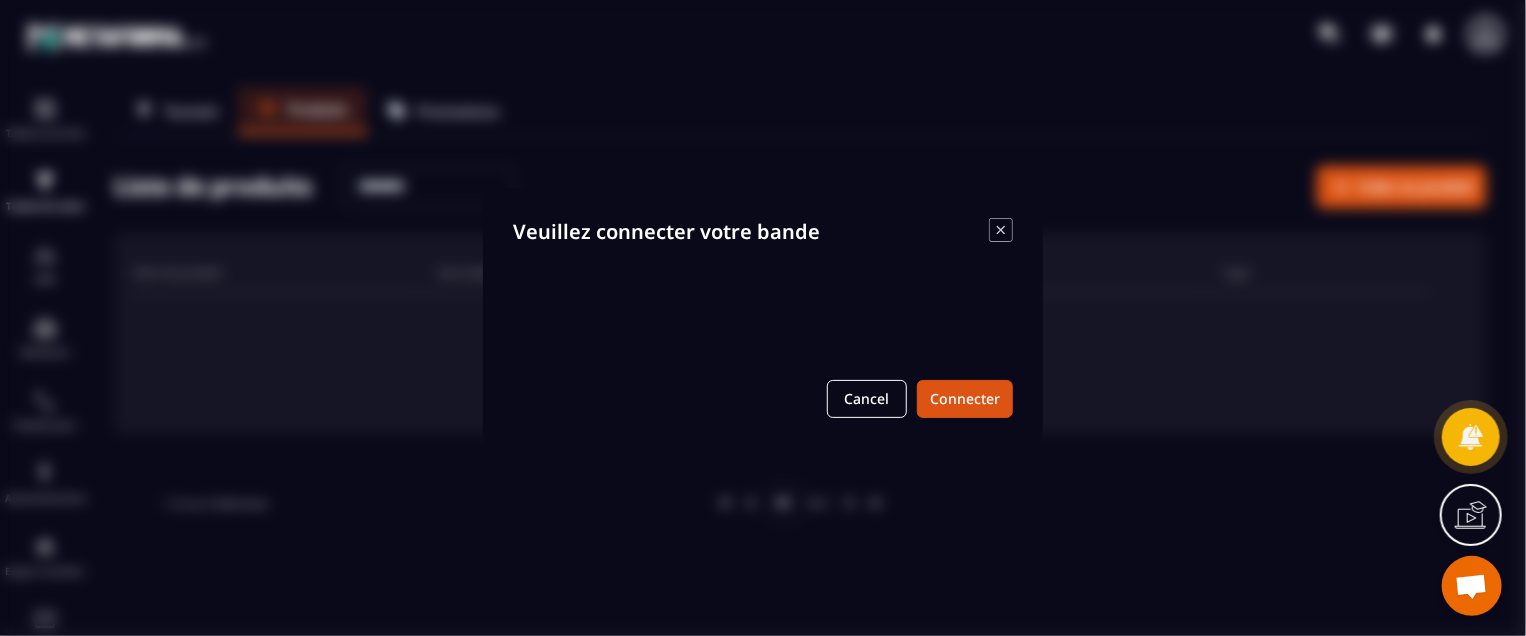 click 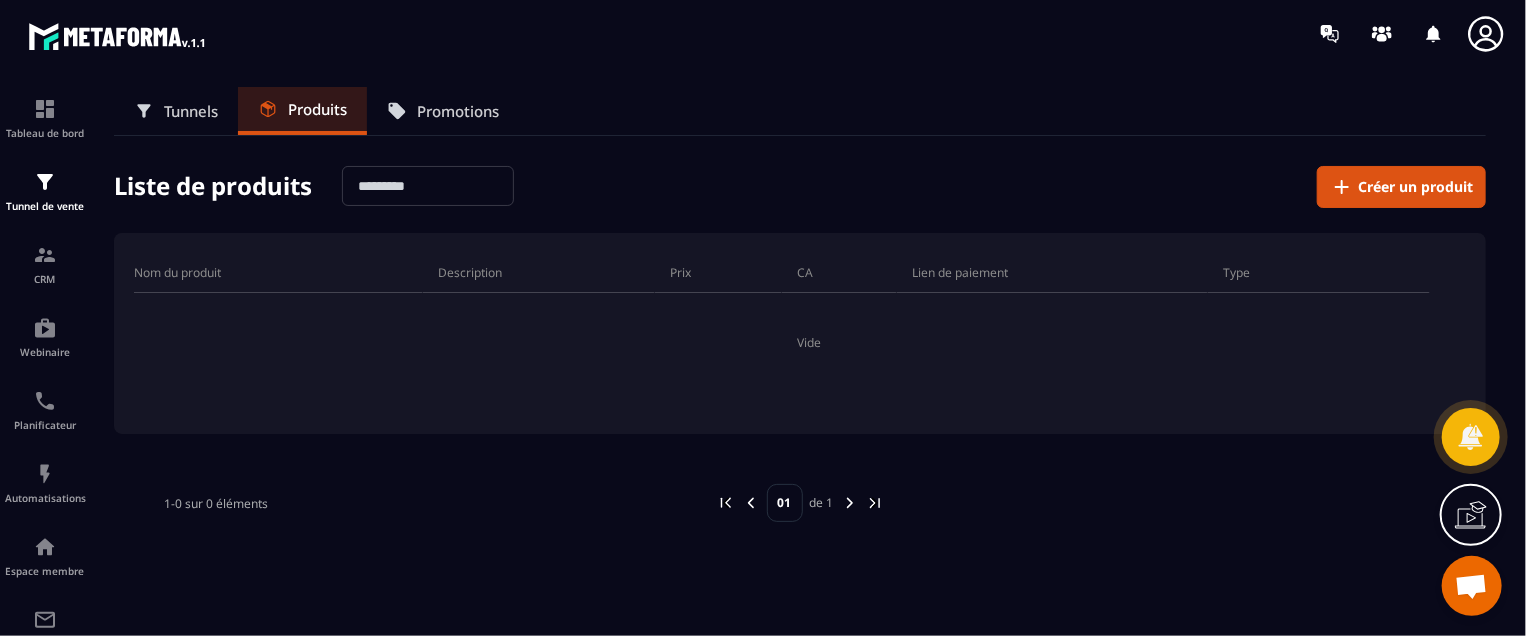 click 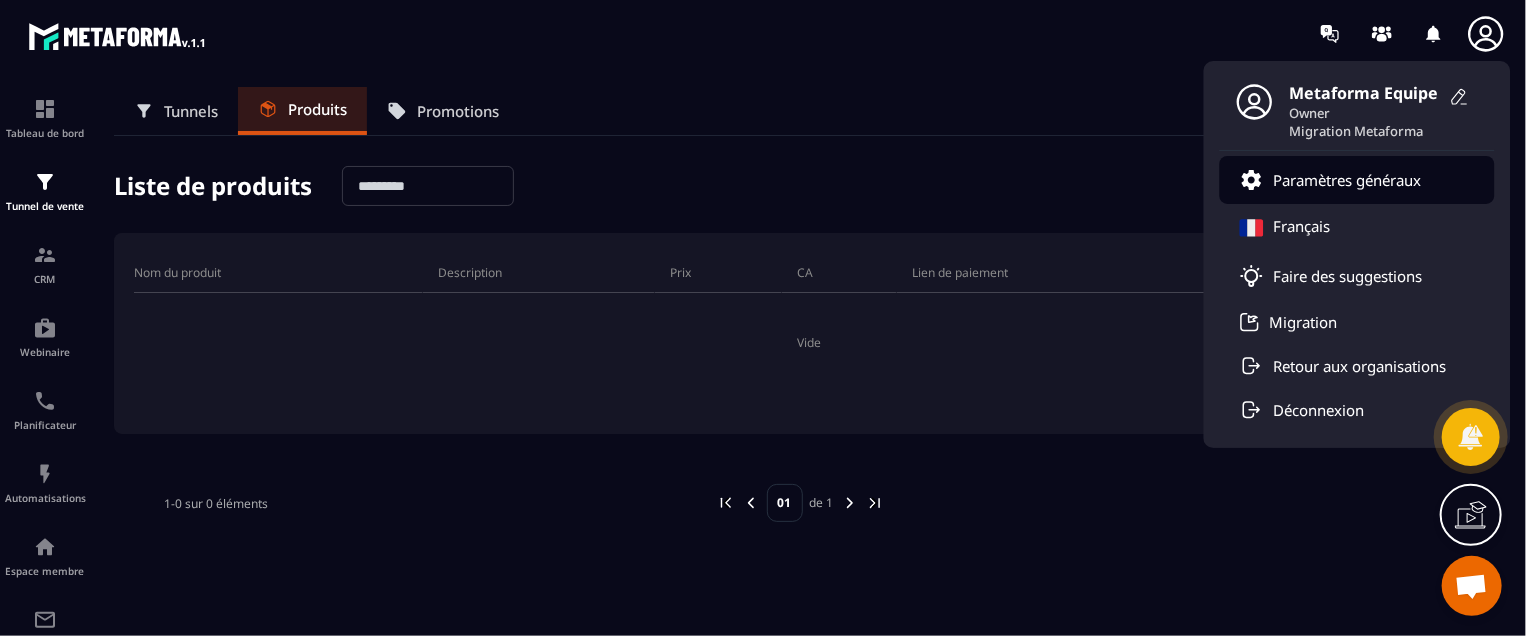 click on "Paramètres généraux" at bounding box center (1348, 180) 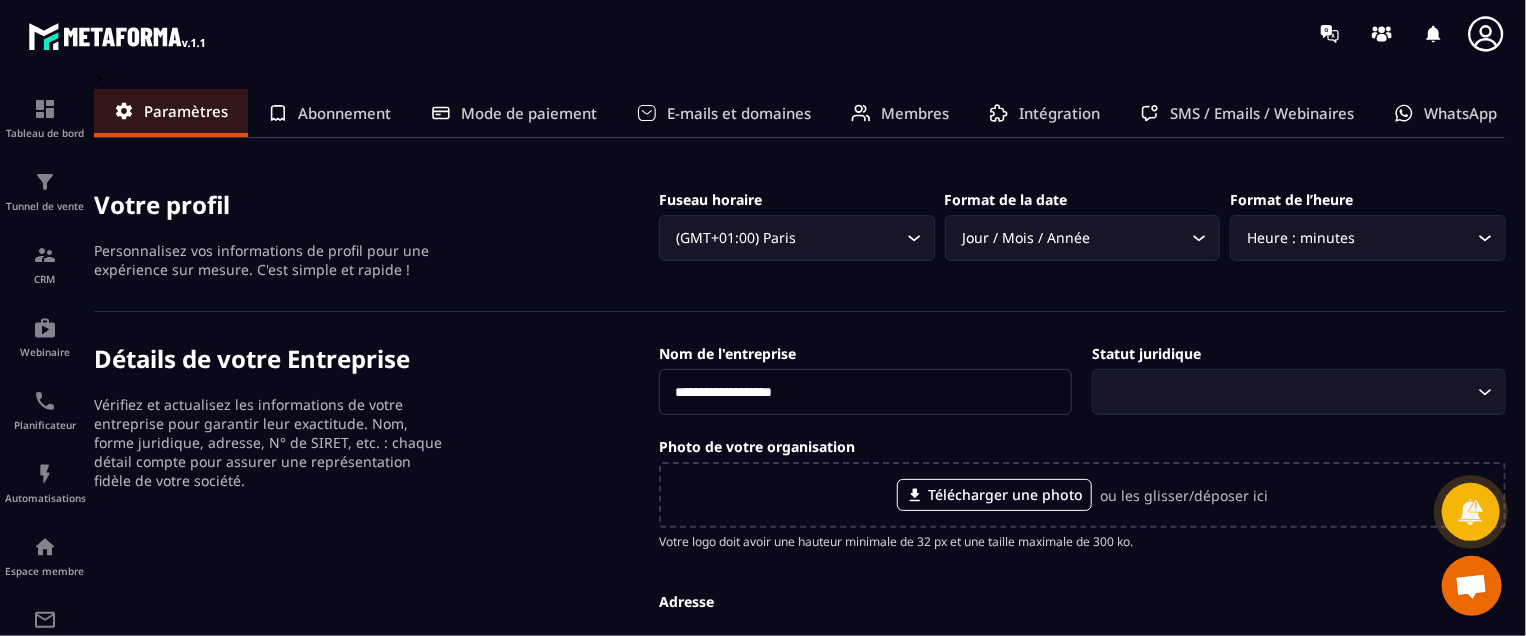 click on "Mode de paiement" at bounding box center [529, 113] 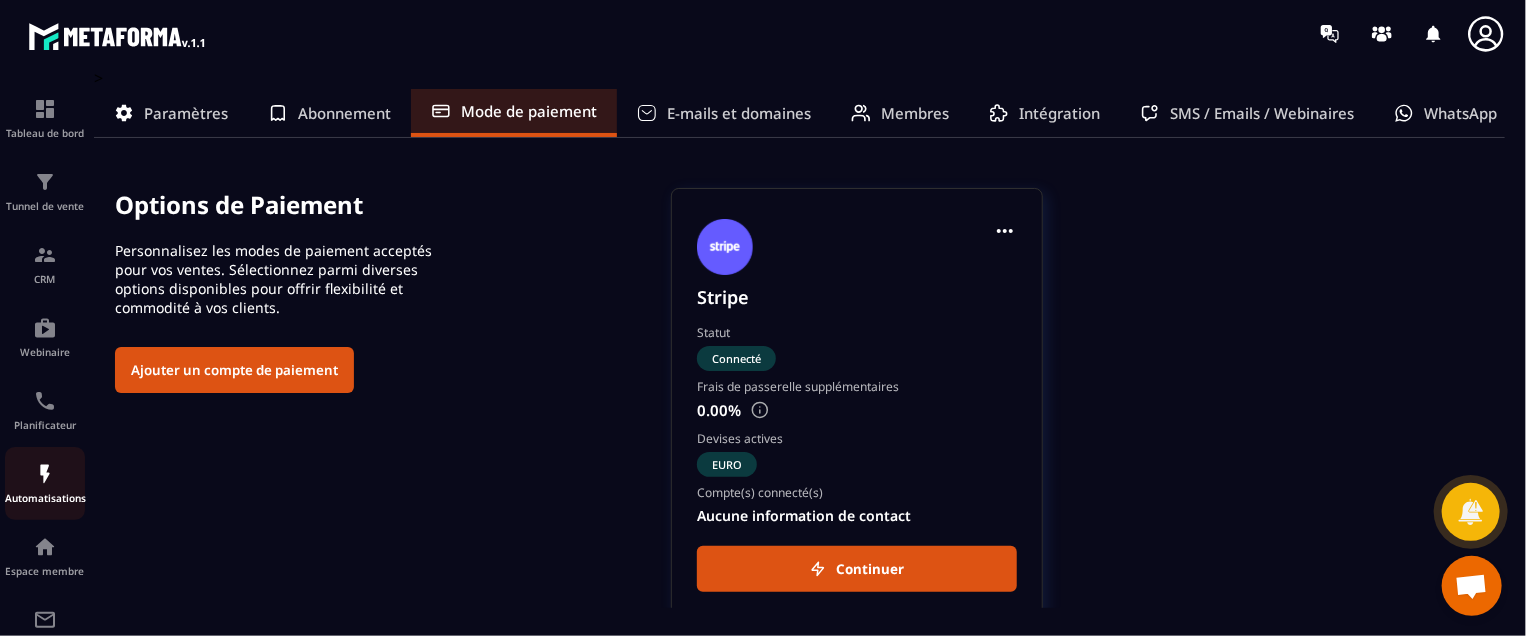 click at bounding box center (45, 474) 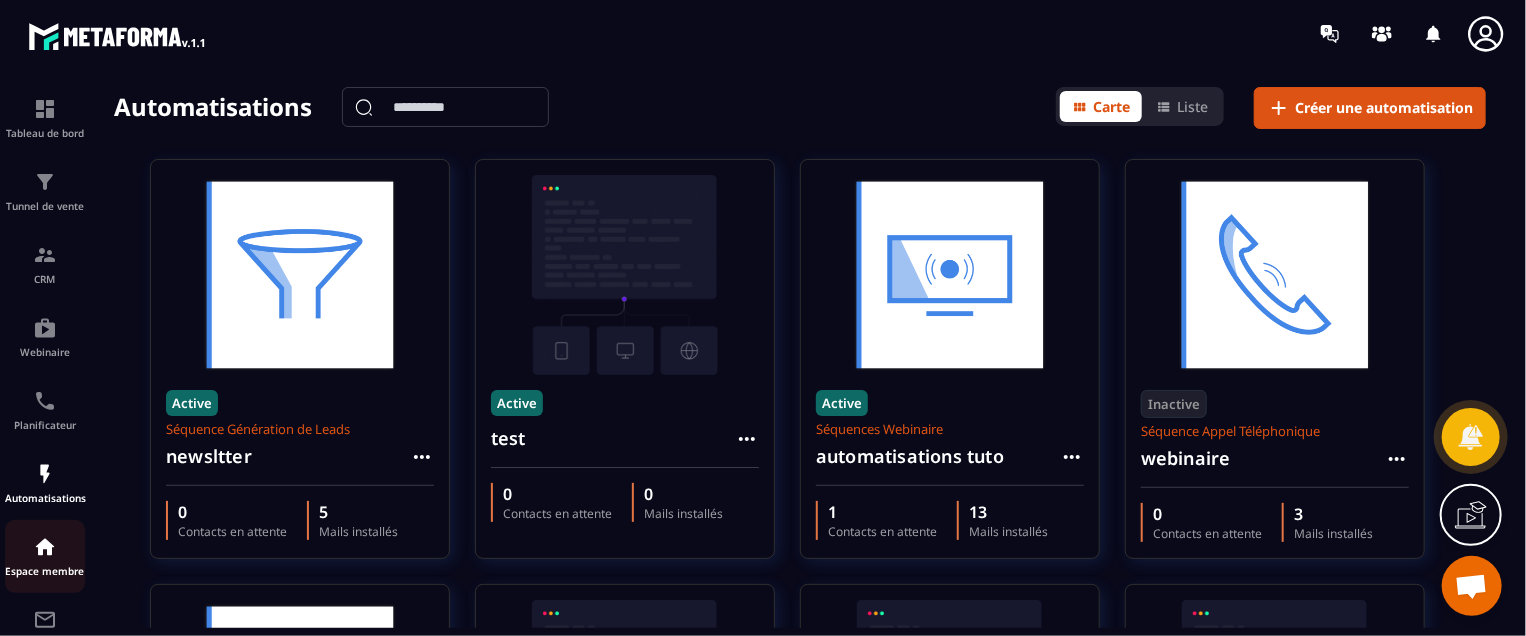 click on "Espace membre" at bounding box center (45, 571) 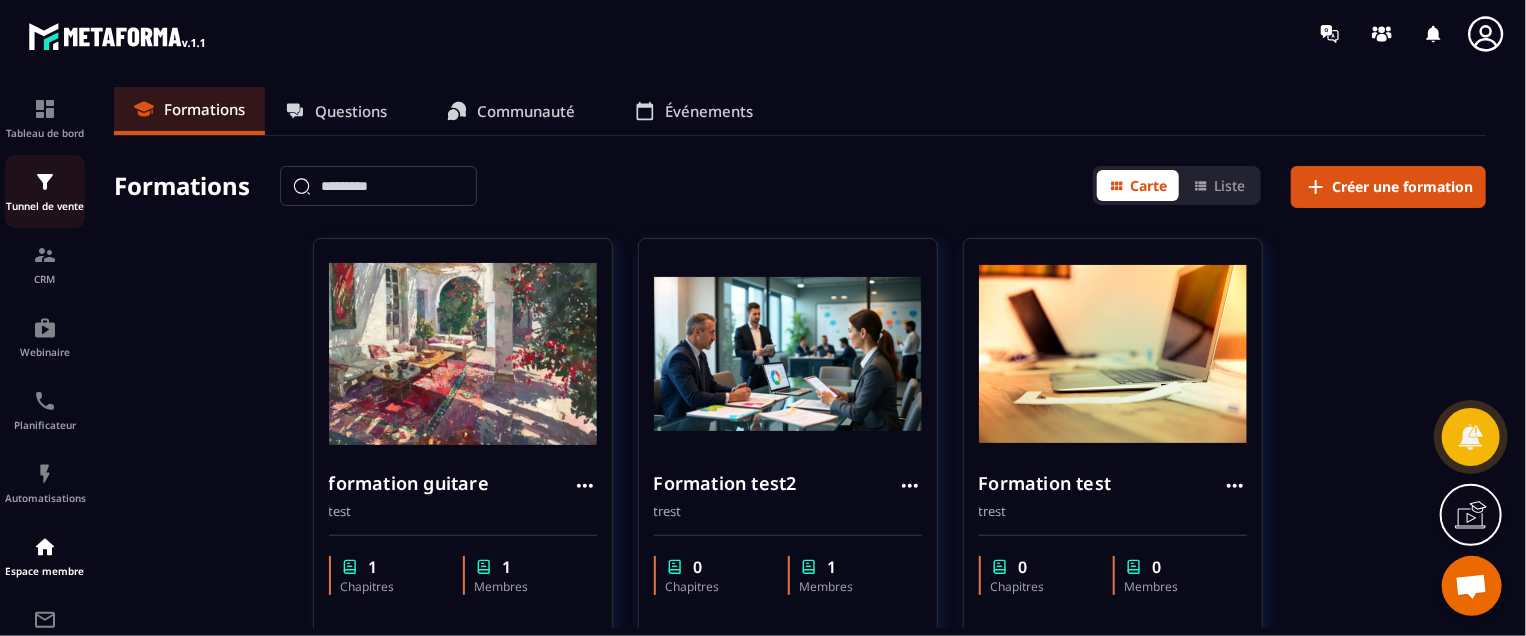click on "Tunnel de vente" at bounding box center (45, 206) 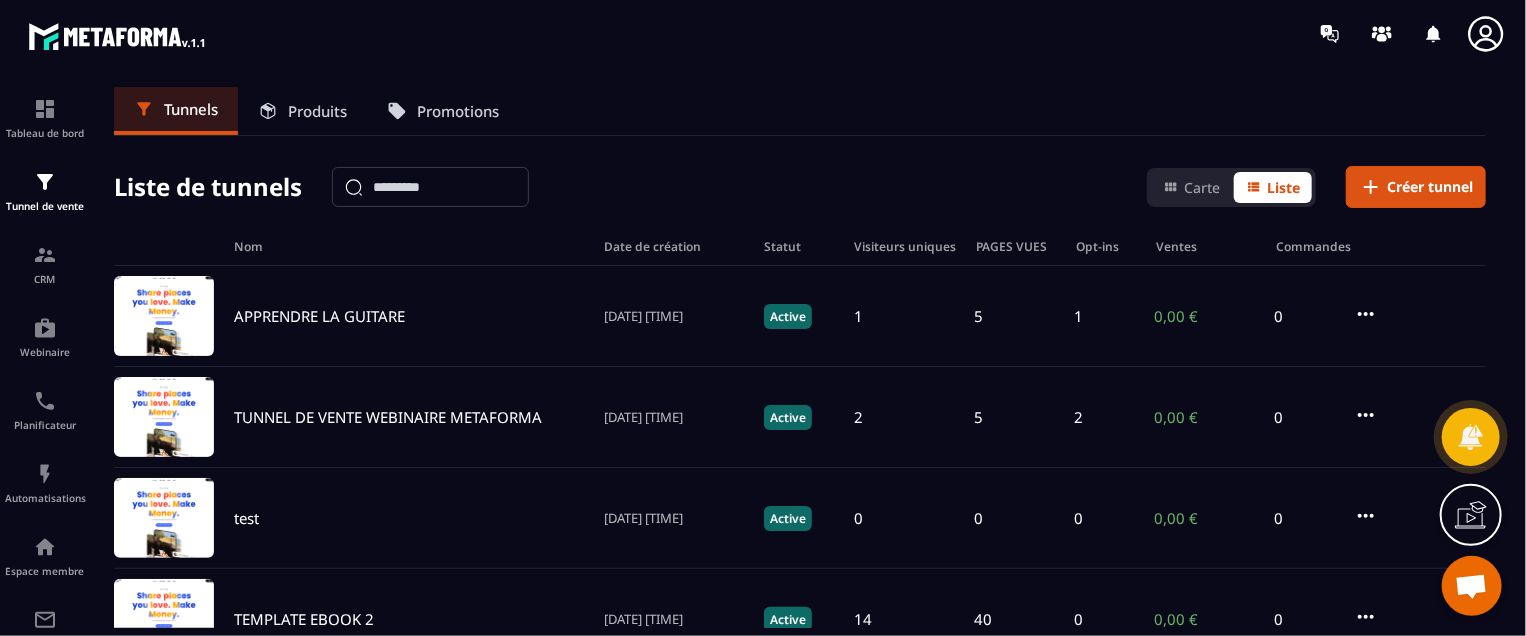 click on "Produits" at bounding box center [317, 111] 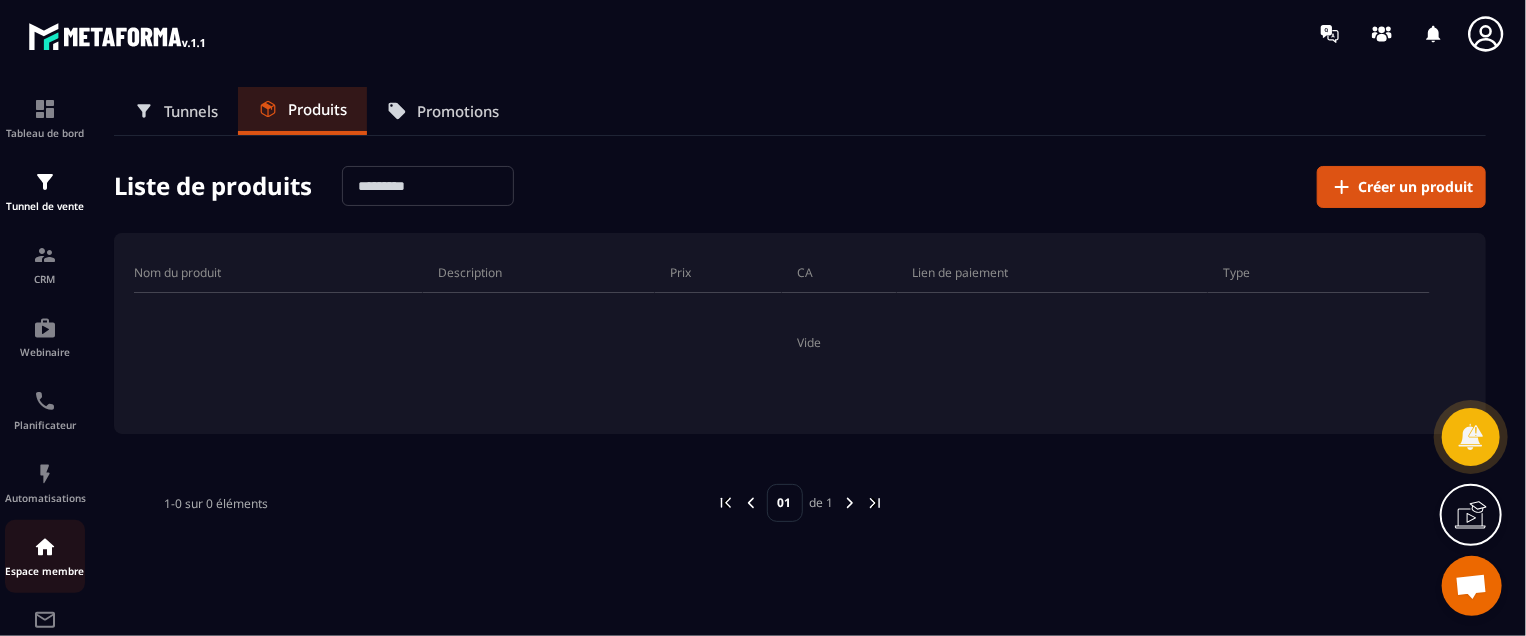 click on "Espace membre" at bounding box center (45, 556) 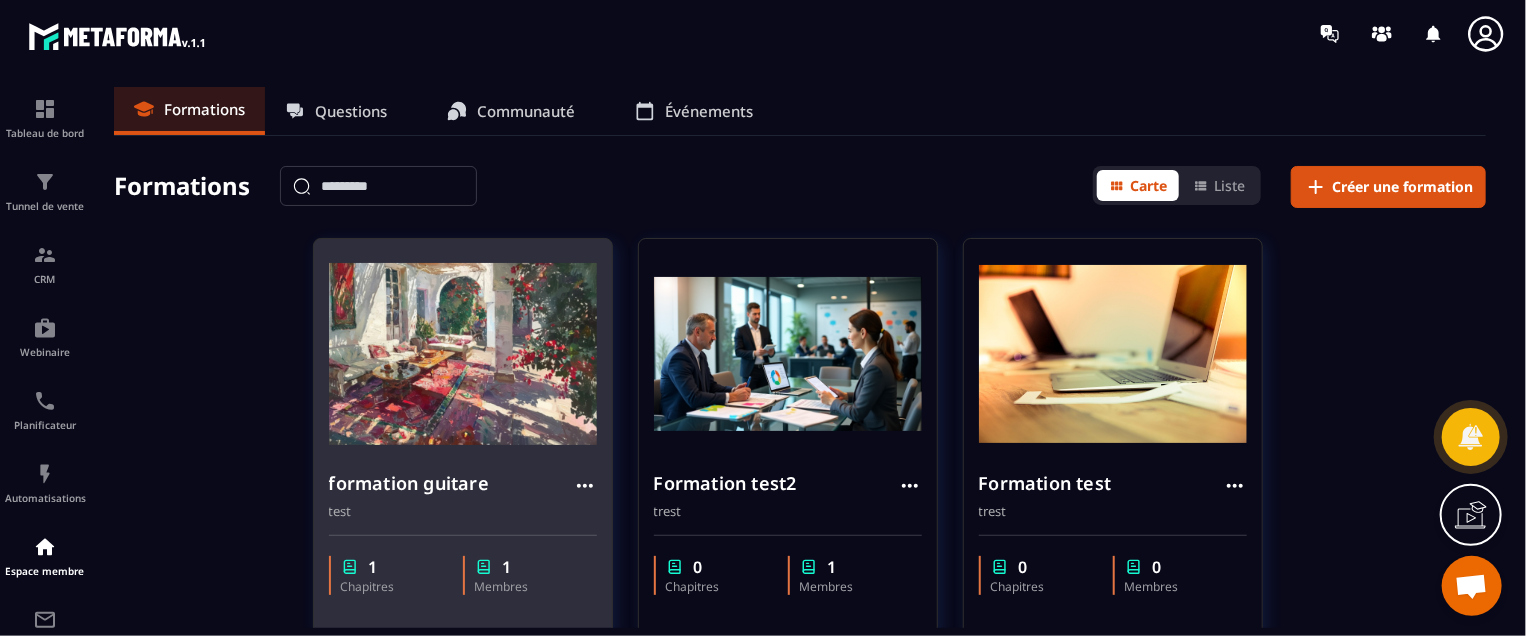 click on "formation guitare test" at bounding box center [463, 487] 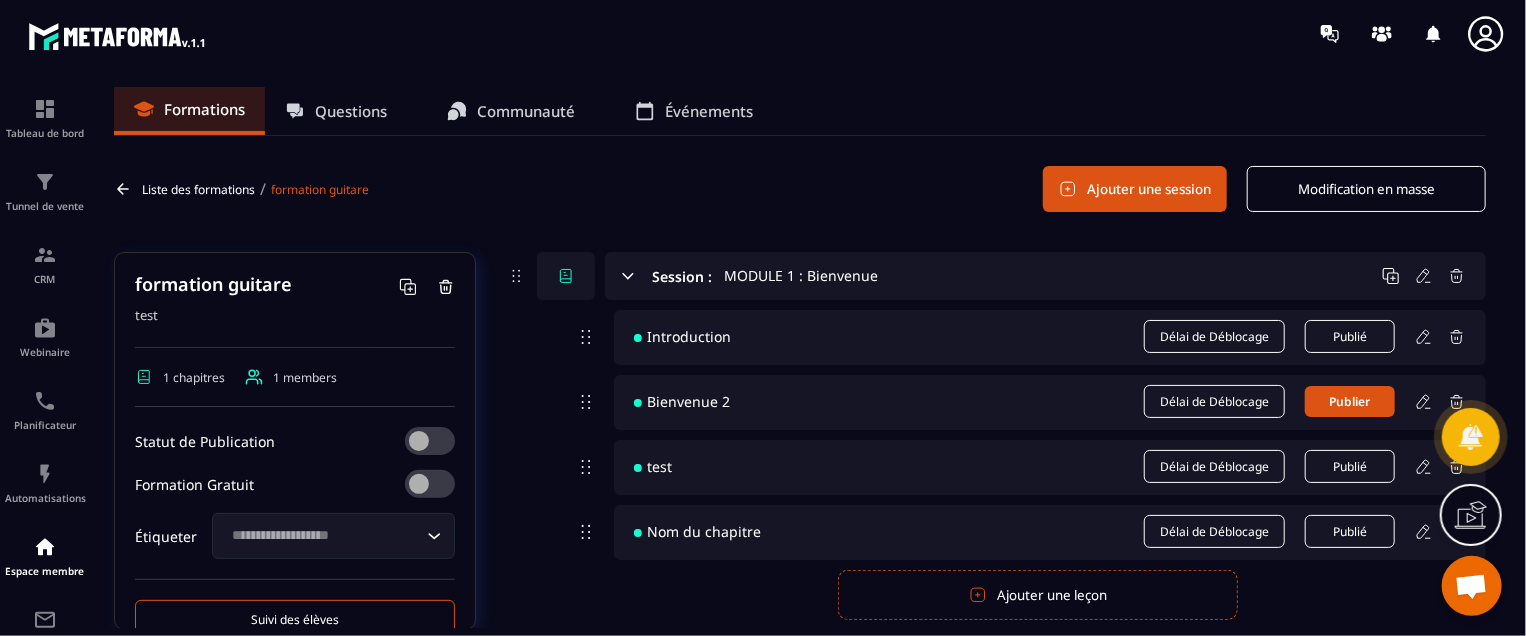 scroll, scrollTop: 270, scrollLeft: 0, axis: vertical 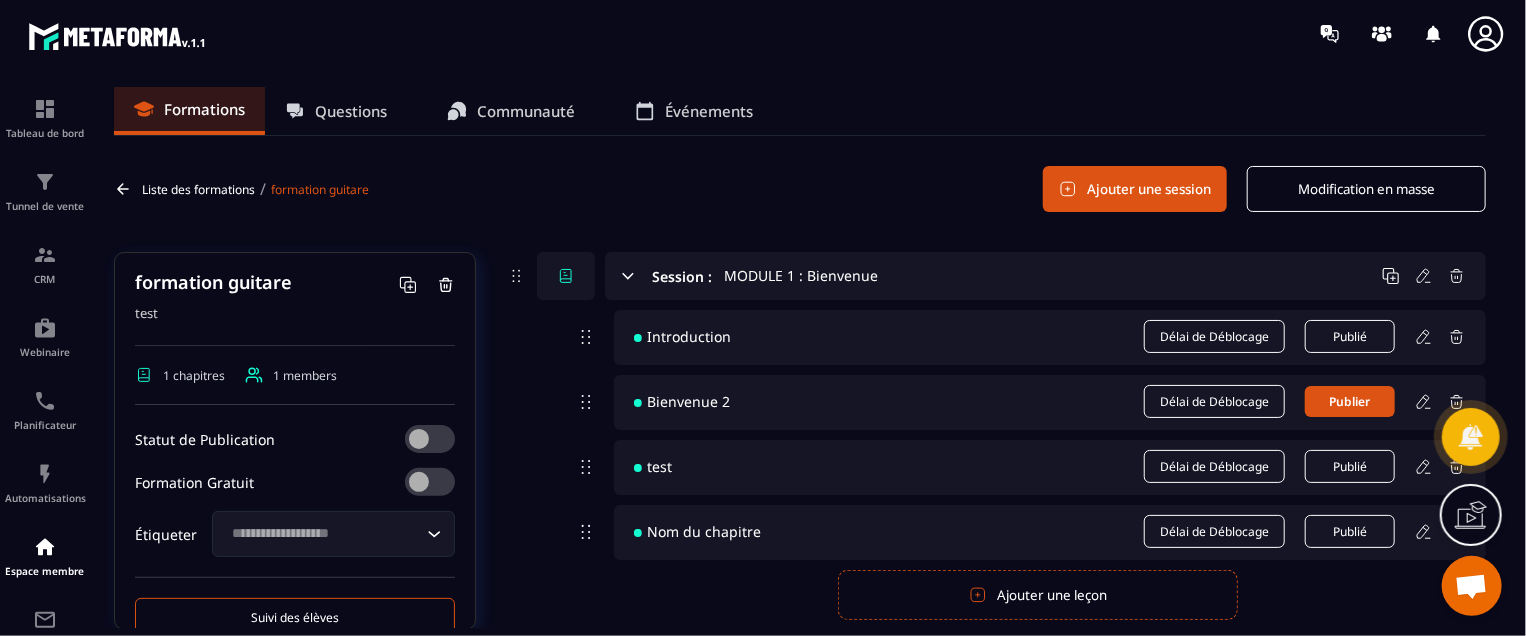 click 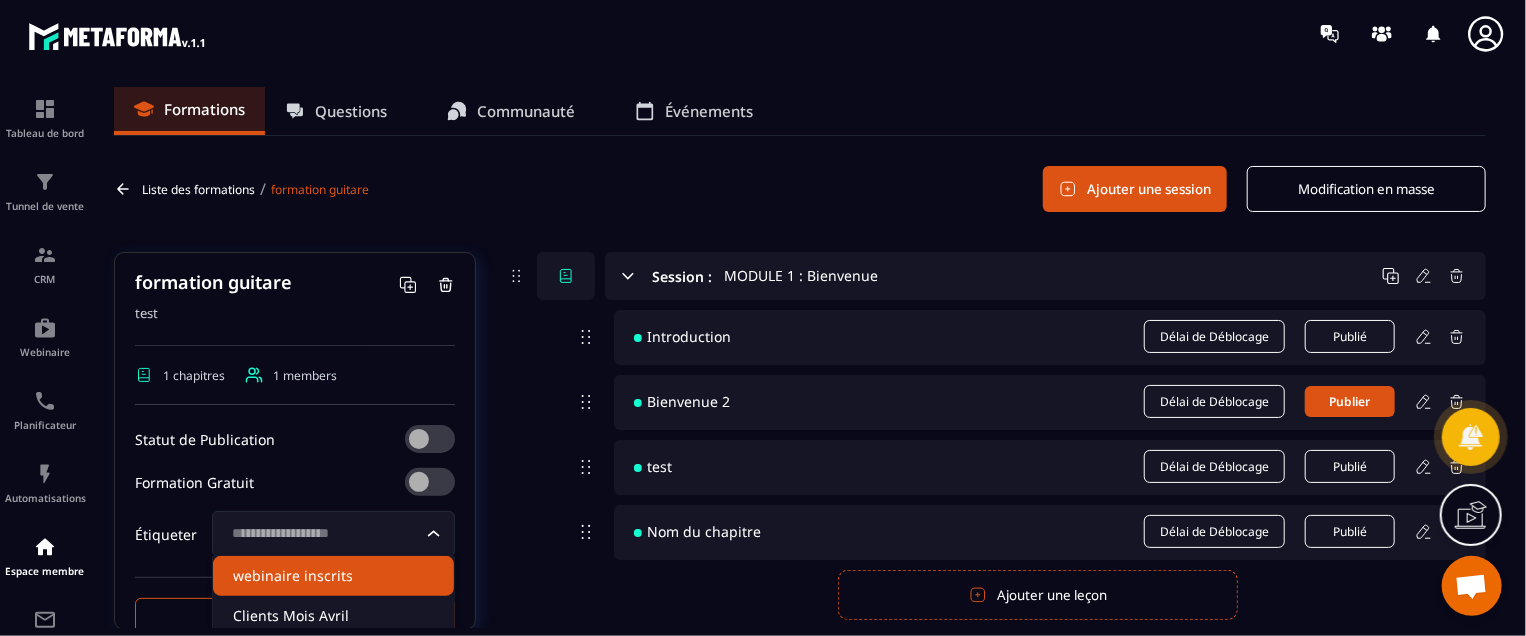 scroll, scrollTop: 0, scrollLeft: 0, axis: both 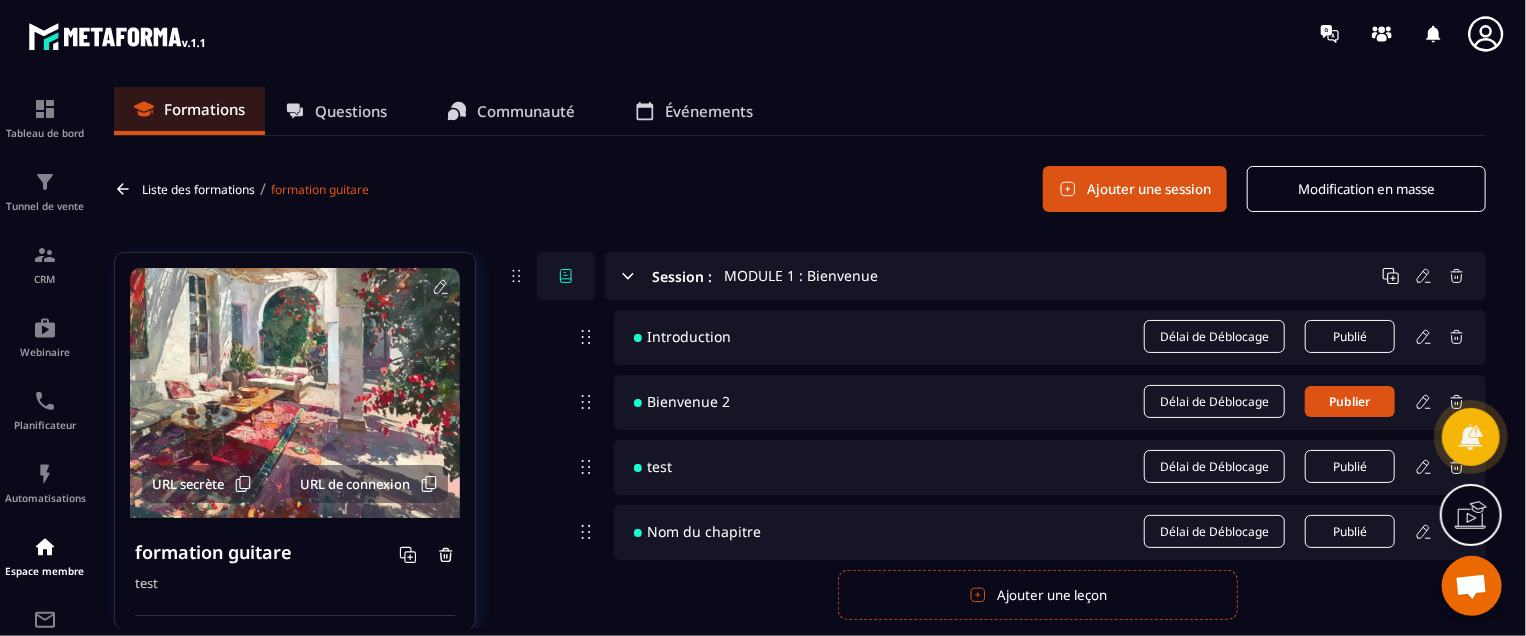 click 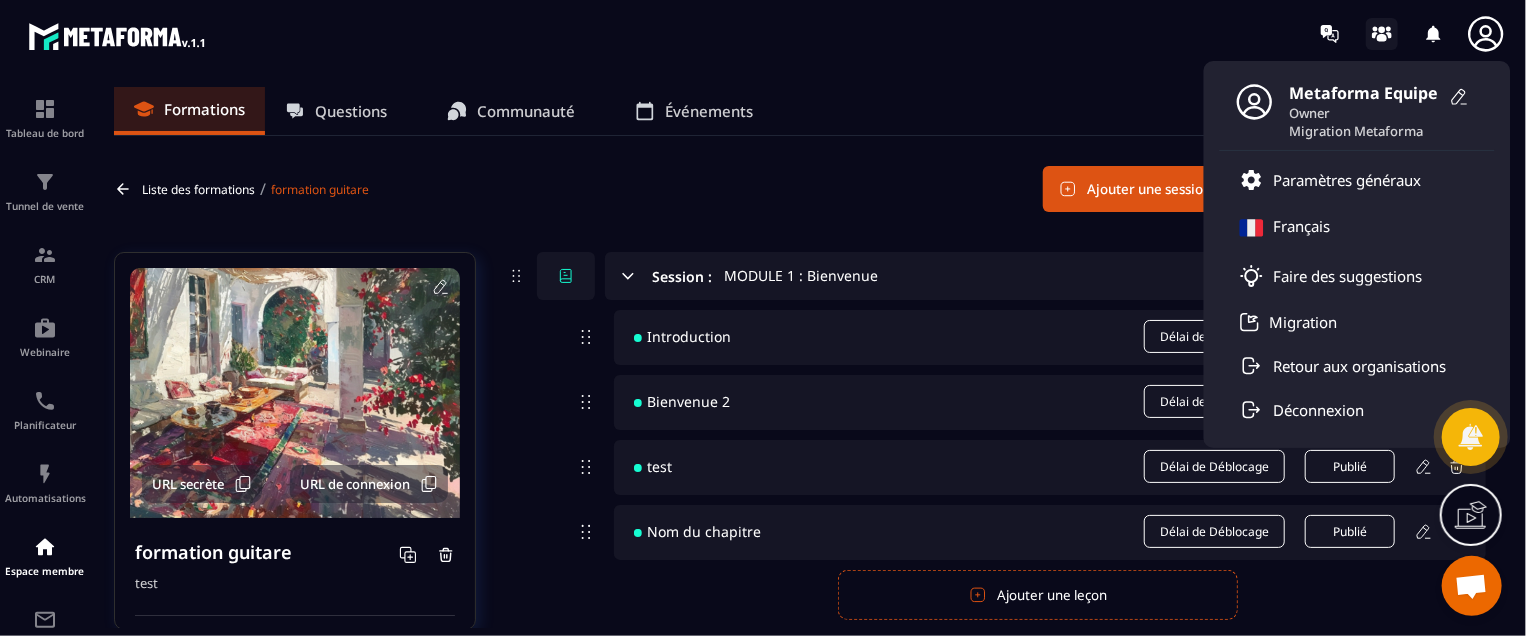 click 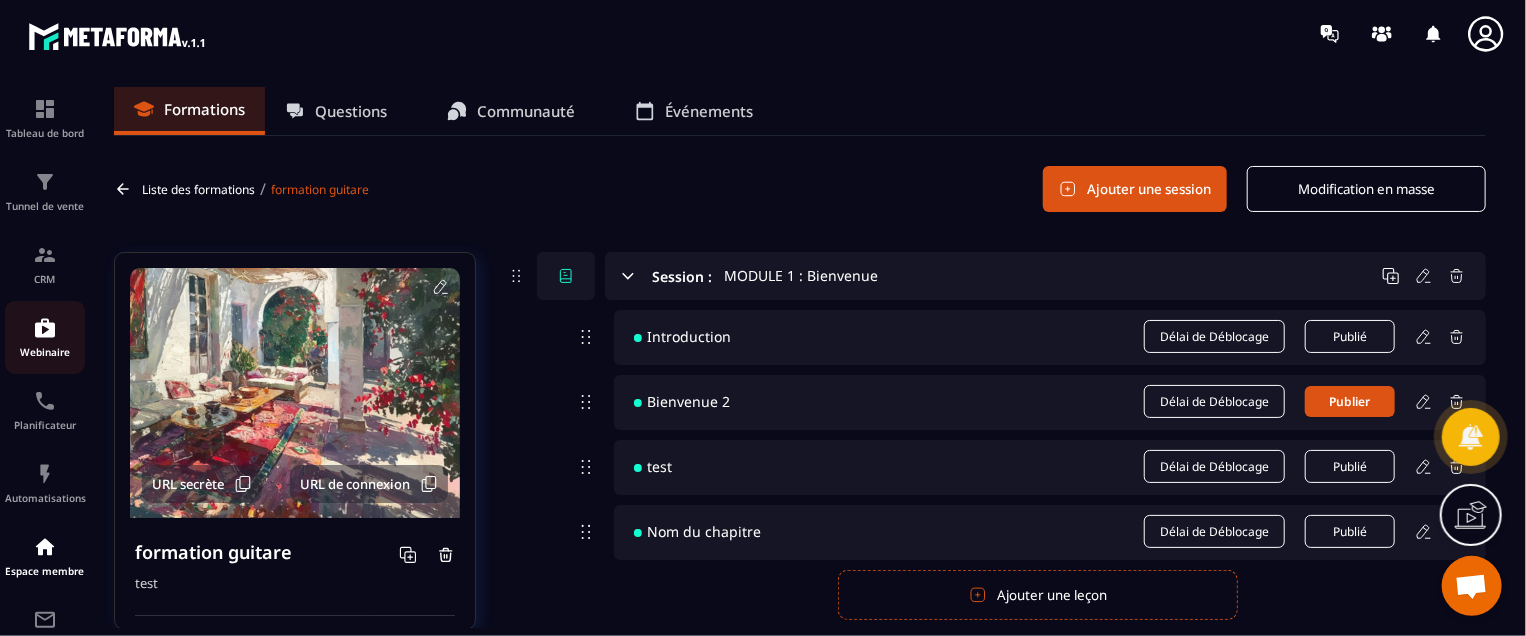 click on "Webinaire" at bounding box center (45, 352) 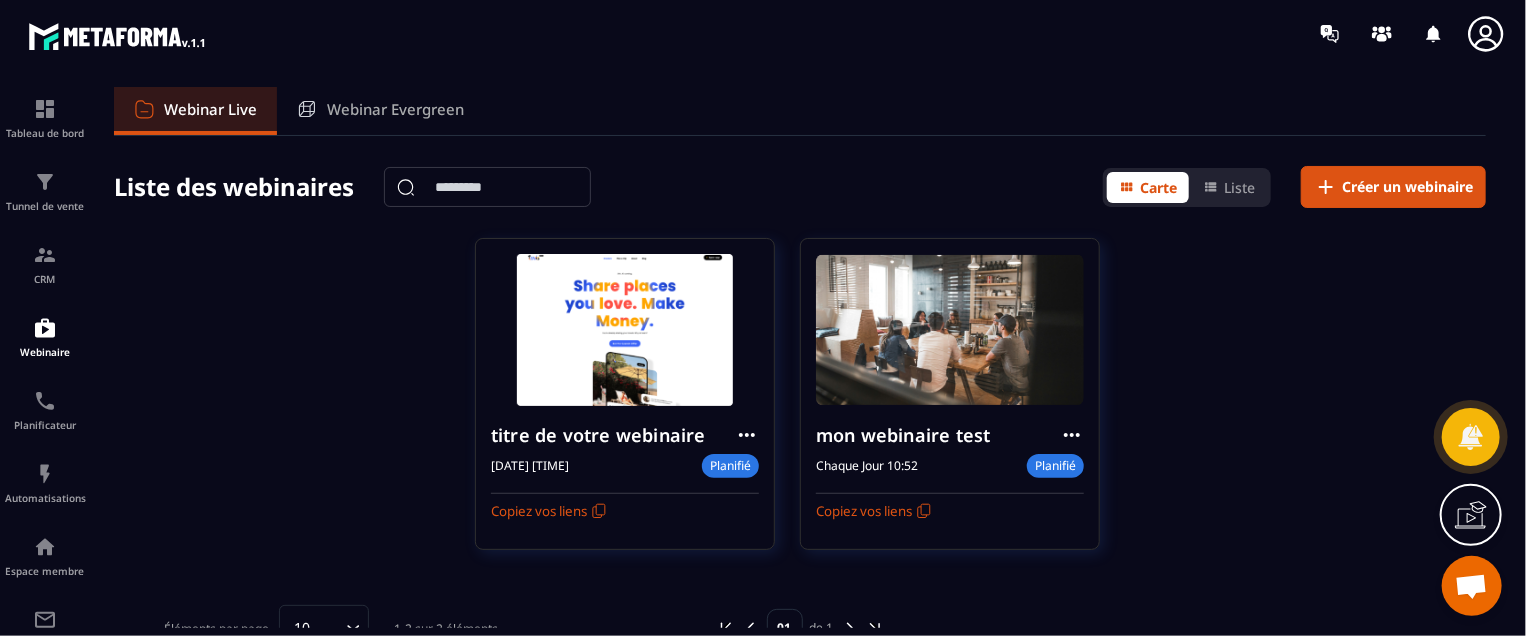 click 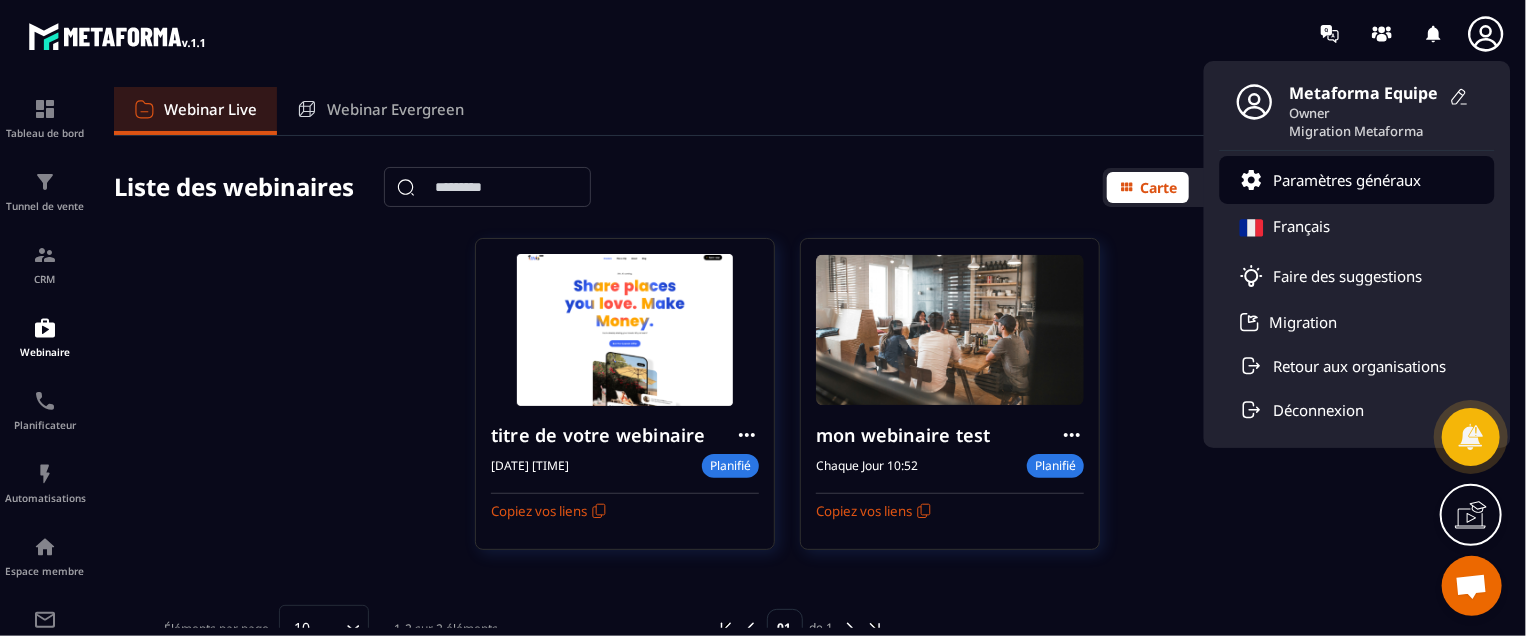 click on "Paramètres généraux" at bounding box center [1348, 180] 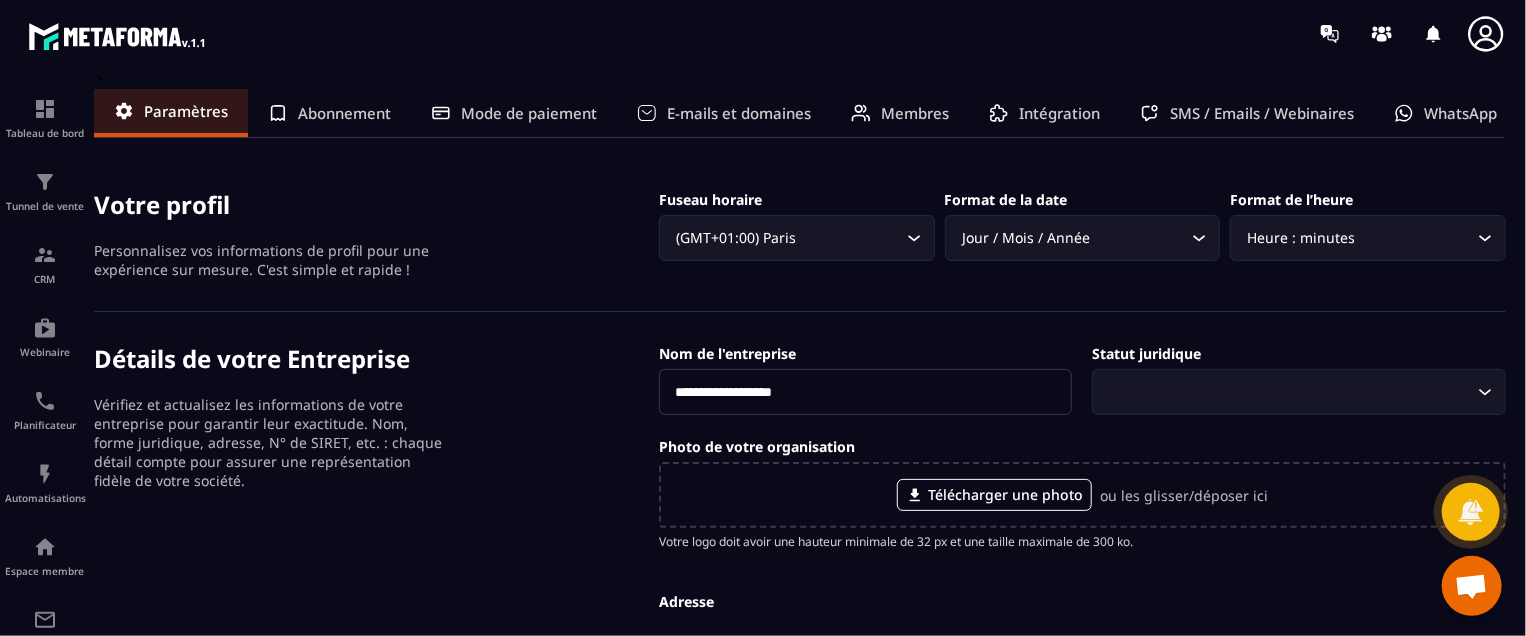 click on "SMS / Emails / Webinaires" at bounding box center [1262, 113] 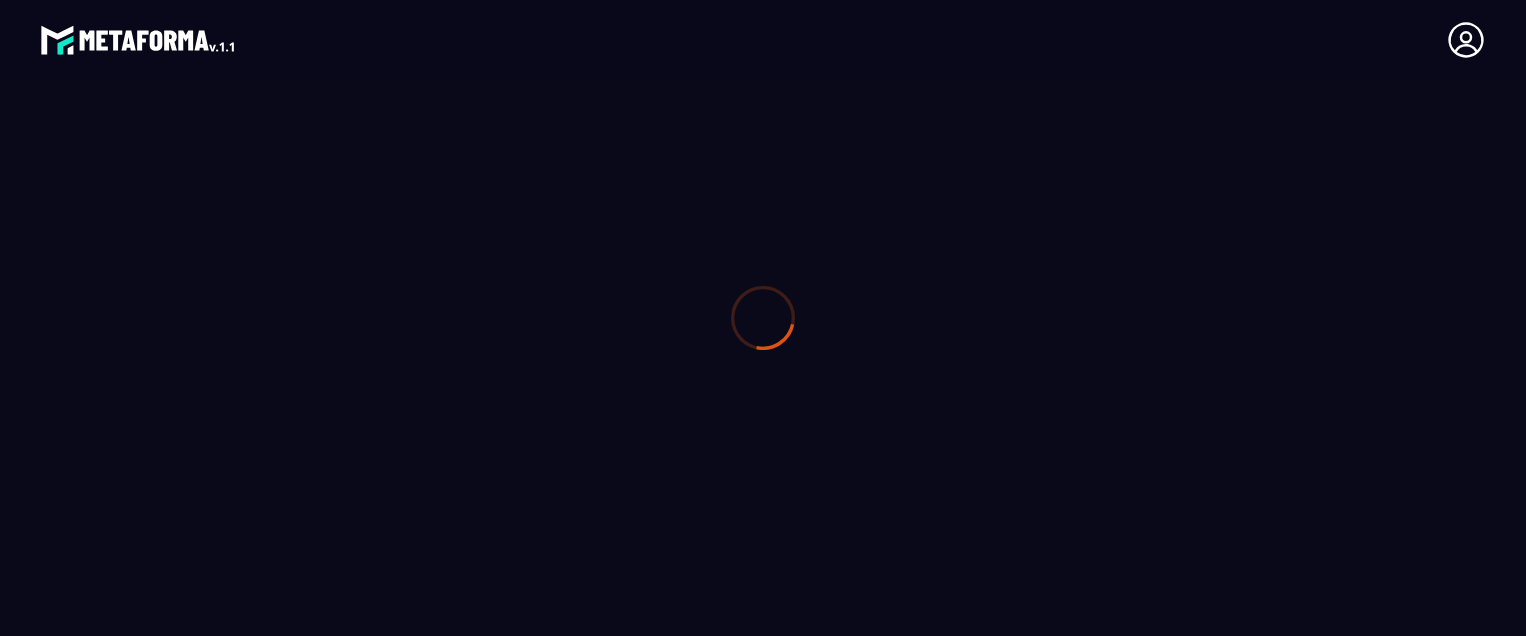 scroll, scrollTop: 0, scrollLeft: 0, axis: both 